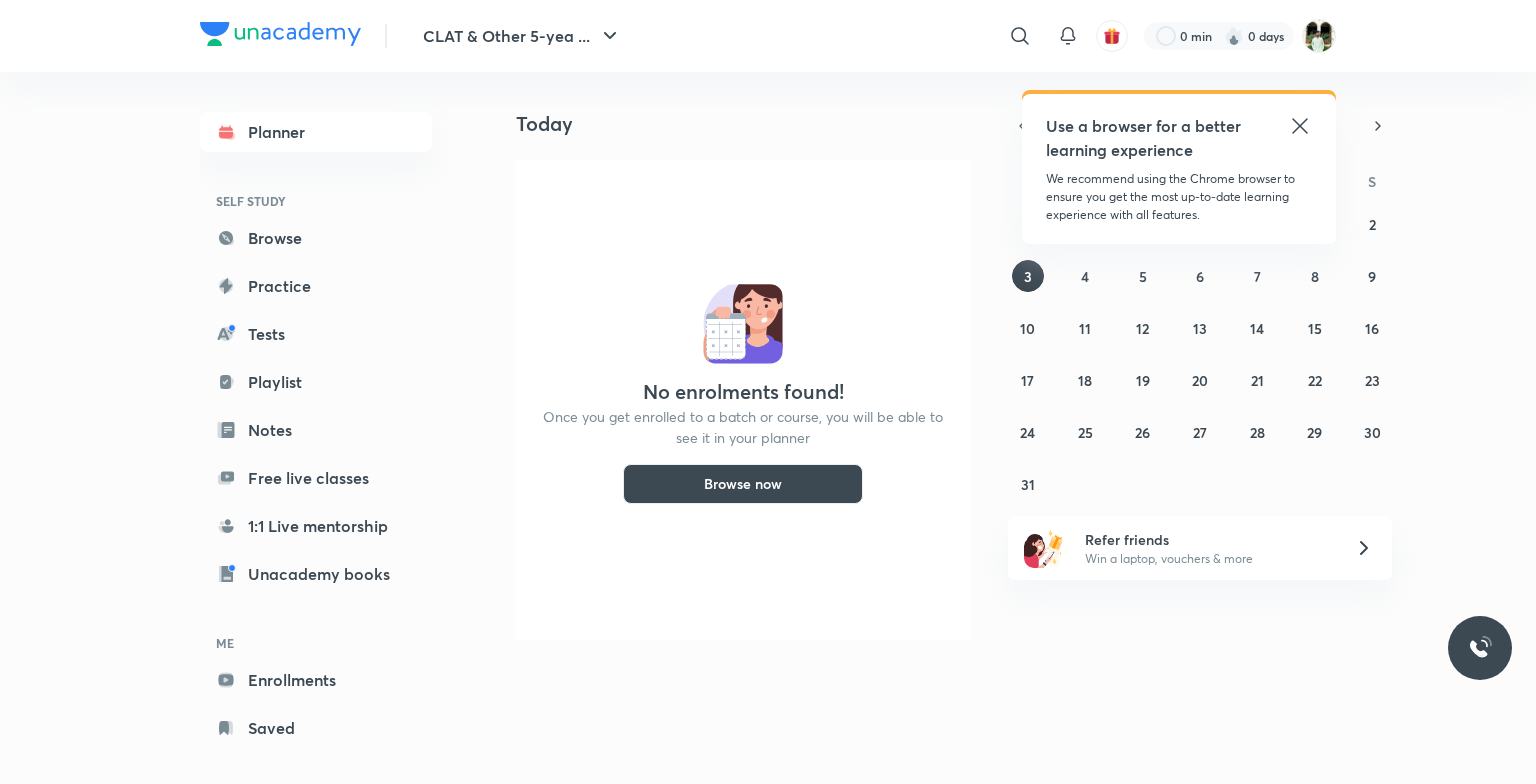 scroll, scrollTop: 0, scrollLeft: 0, axis: both 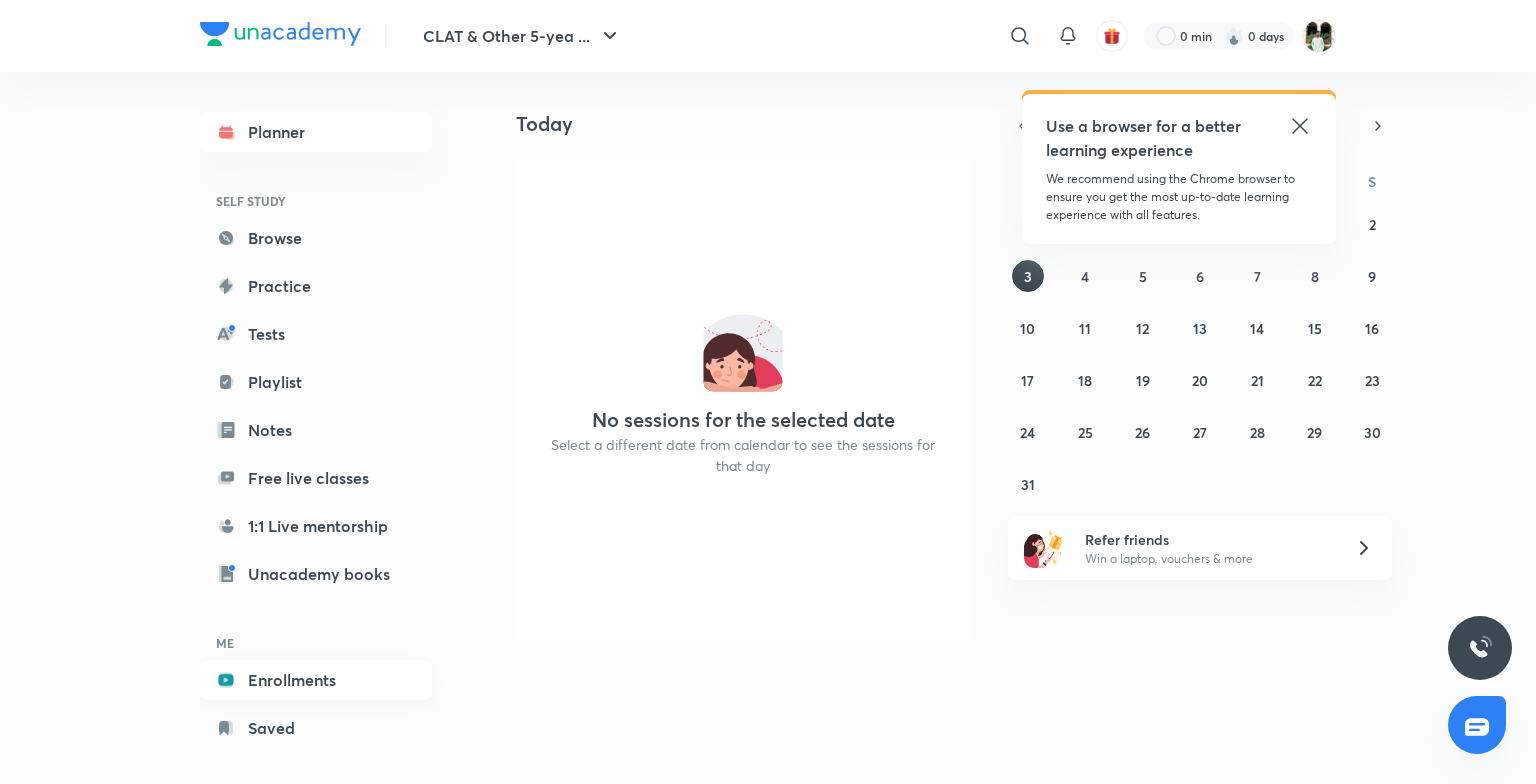 click on "Enrollments" at bounding box center [316, 680] 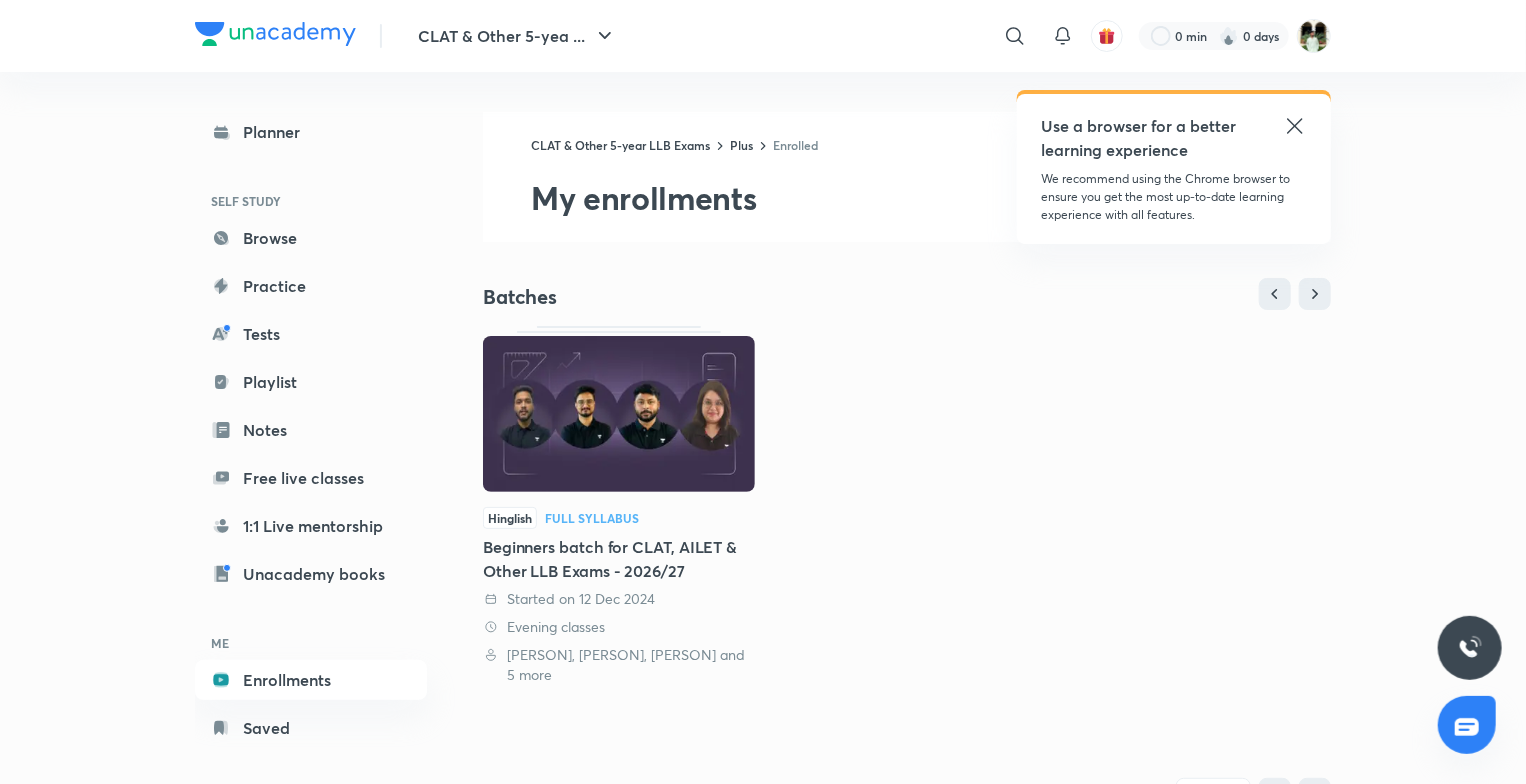 click 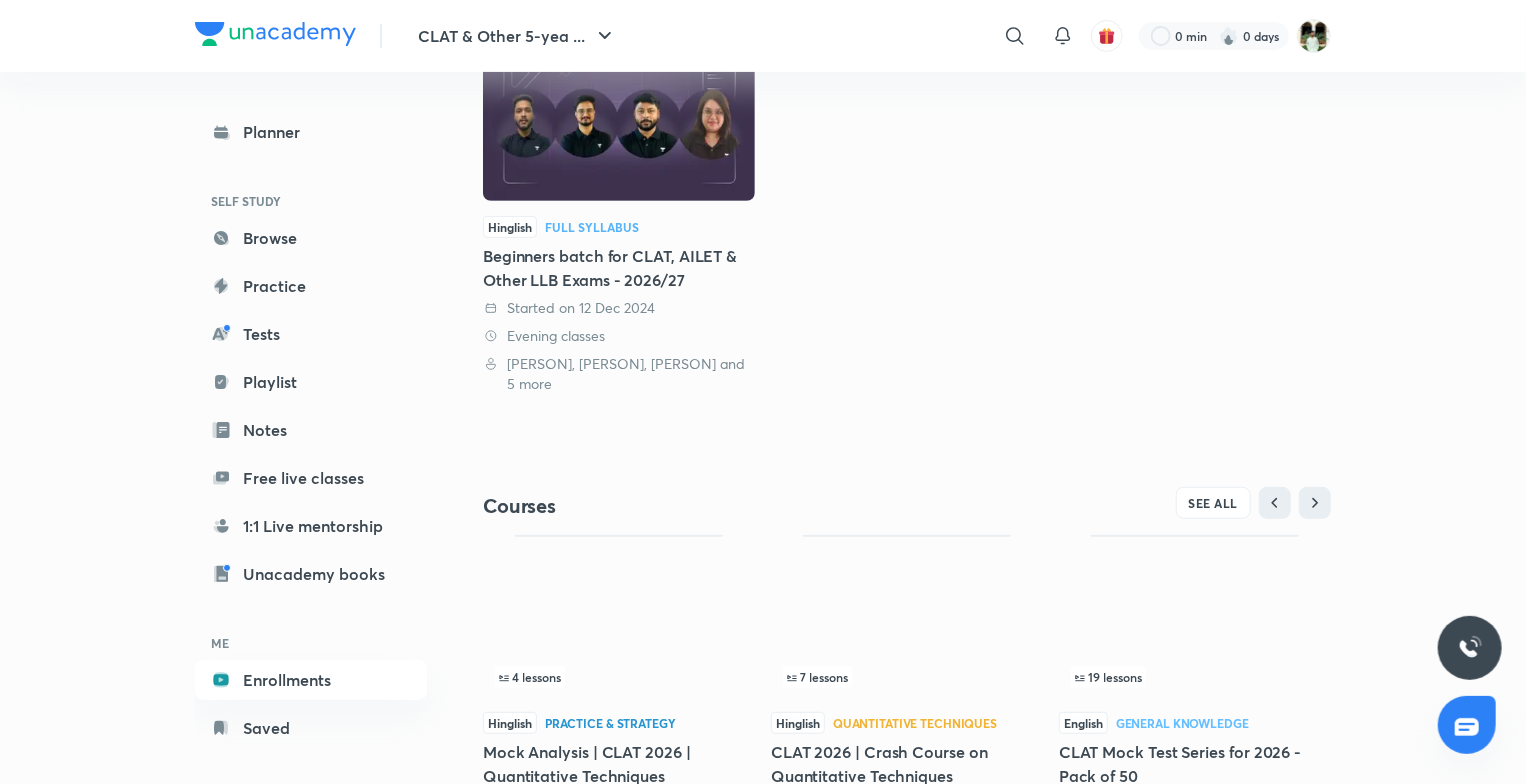 scroll, scrollTop: 388, scrollLeft: 0, axis: vertical 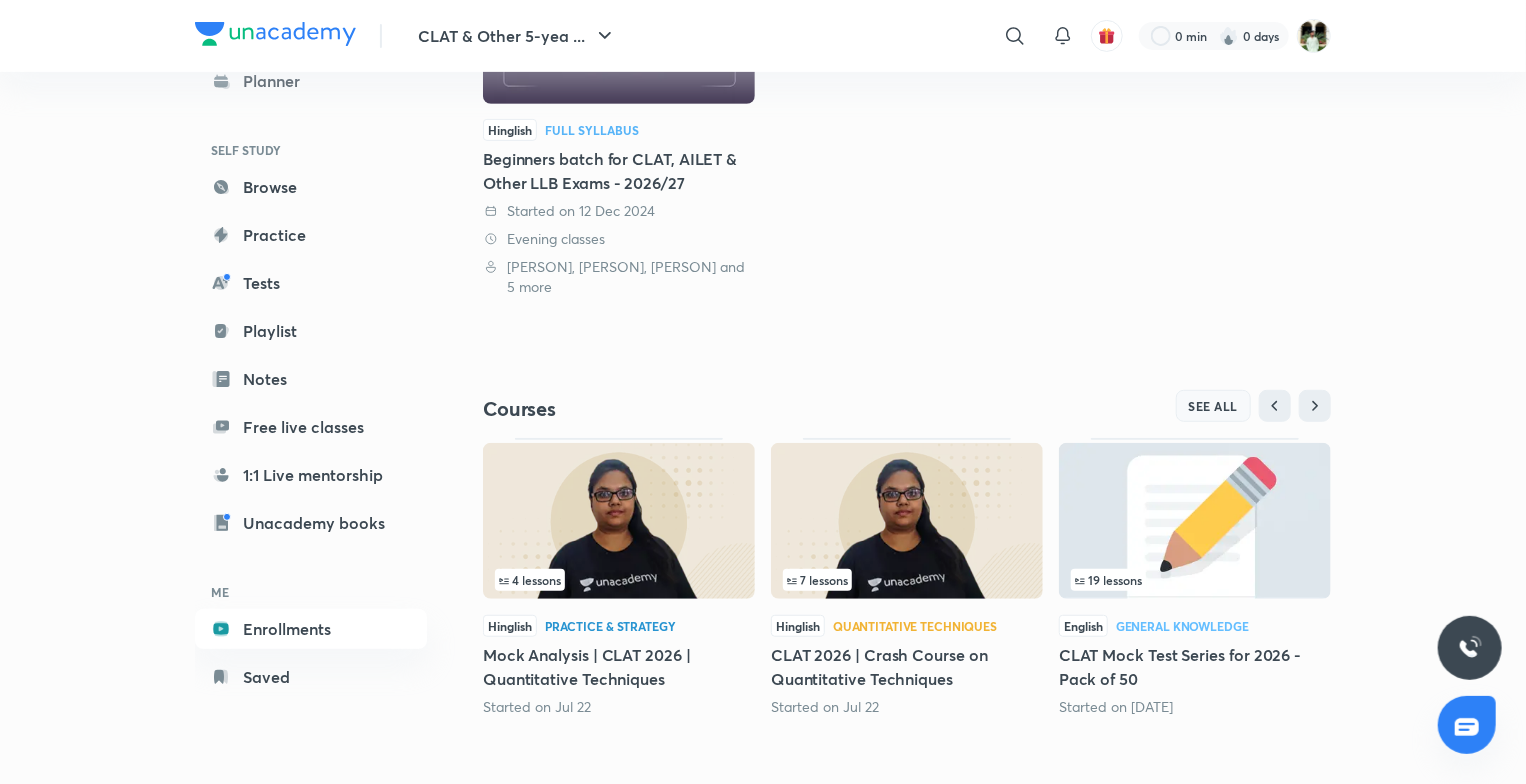 click on "SEE ALL" at bounding box center (1214, 406) 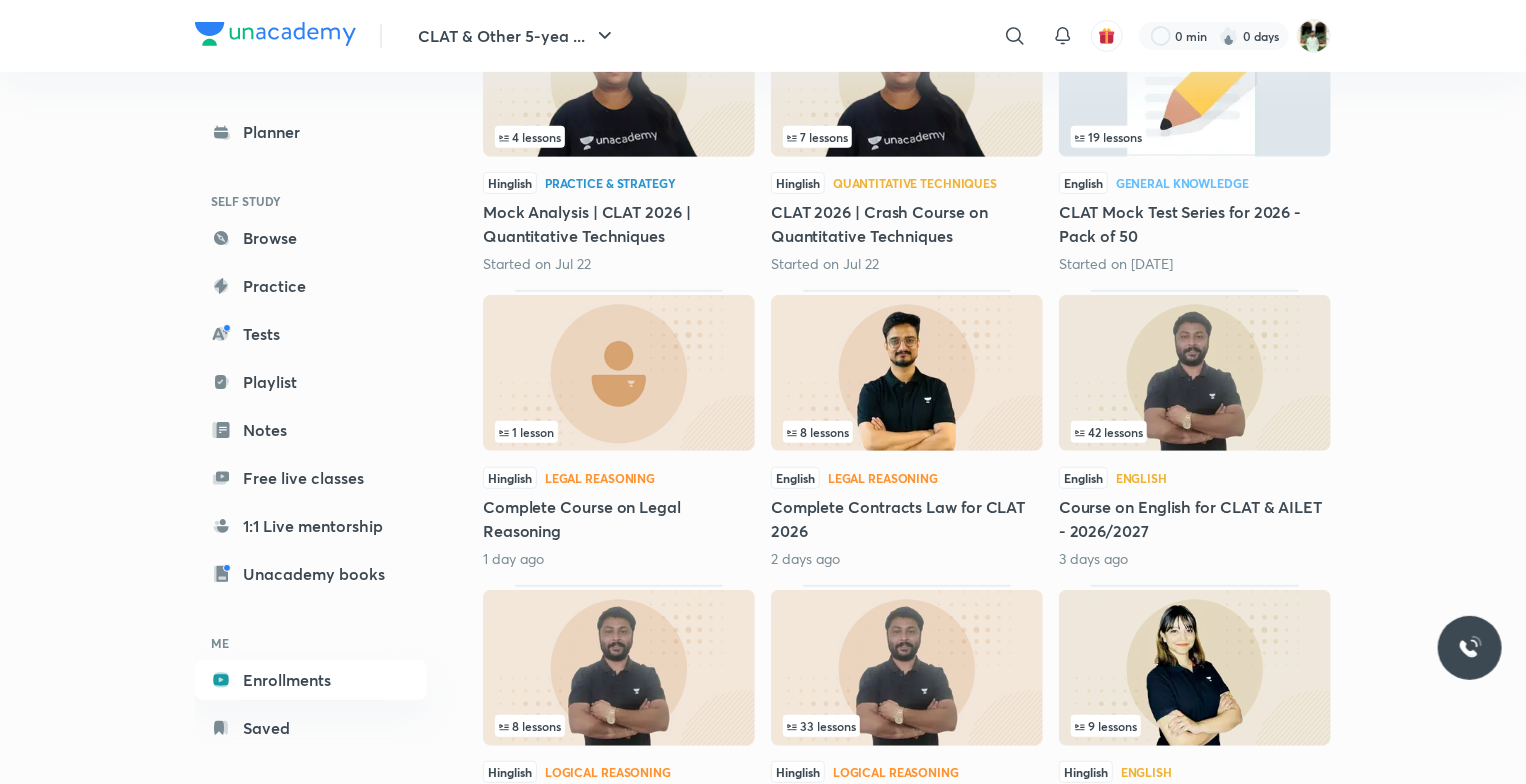 scroll, scrollTop: 0, scrollLeft: 0, axis: both 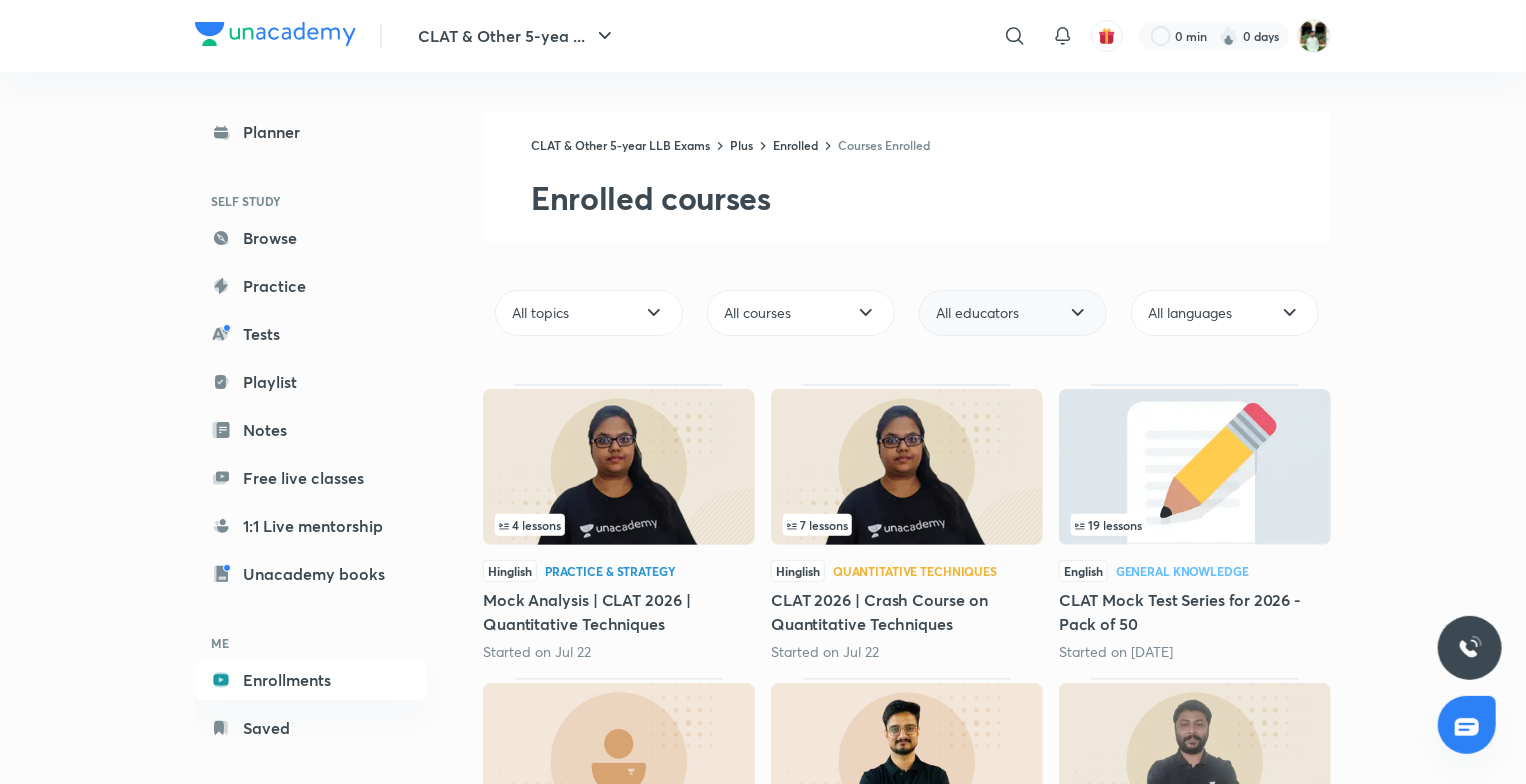 click on "All educators" at bounding box center (1013, 313) 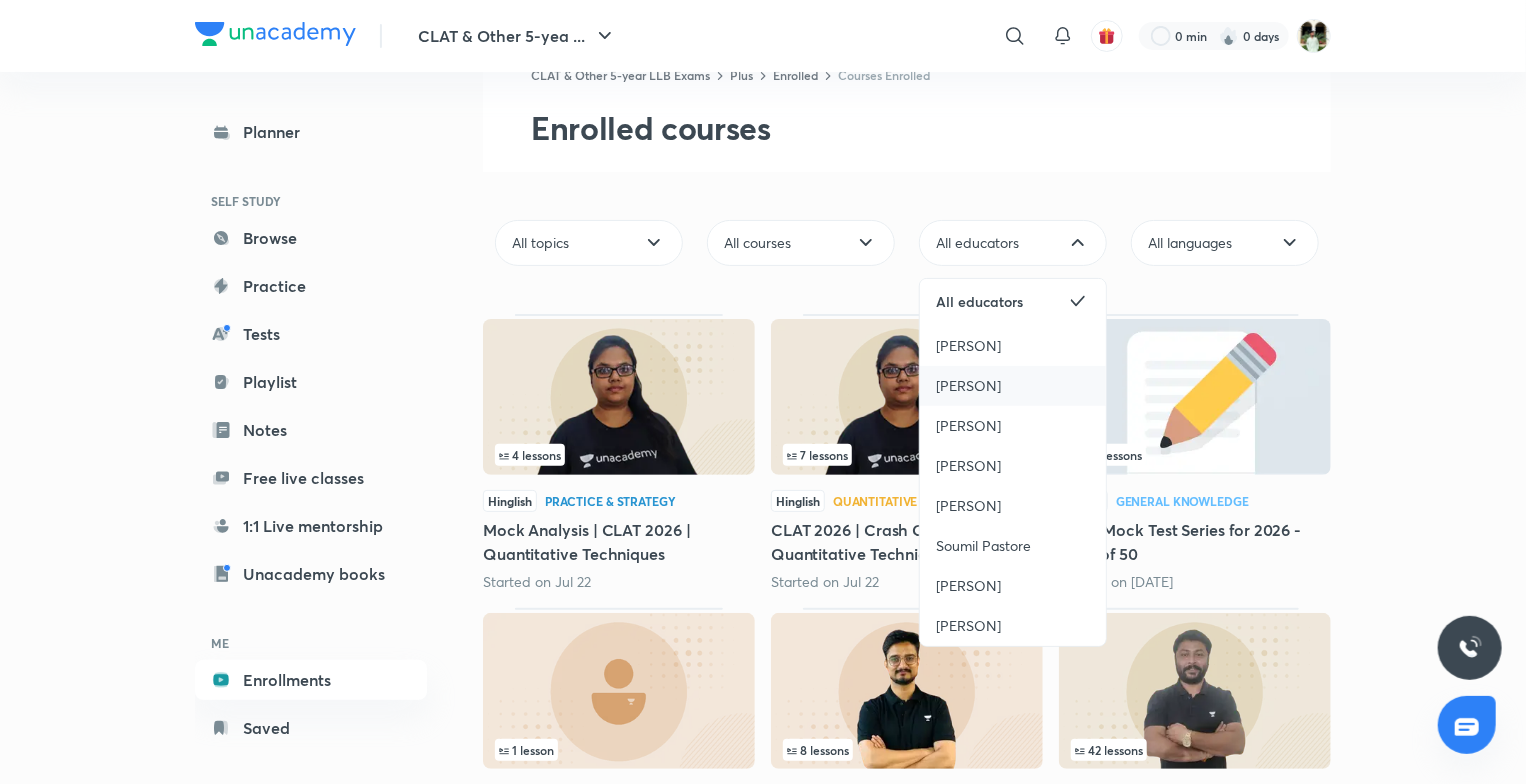 scroll, scrollTop: 72, scrollLeft: 0, axis: vertical 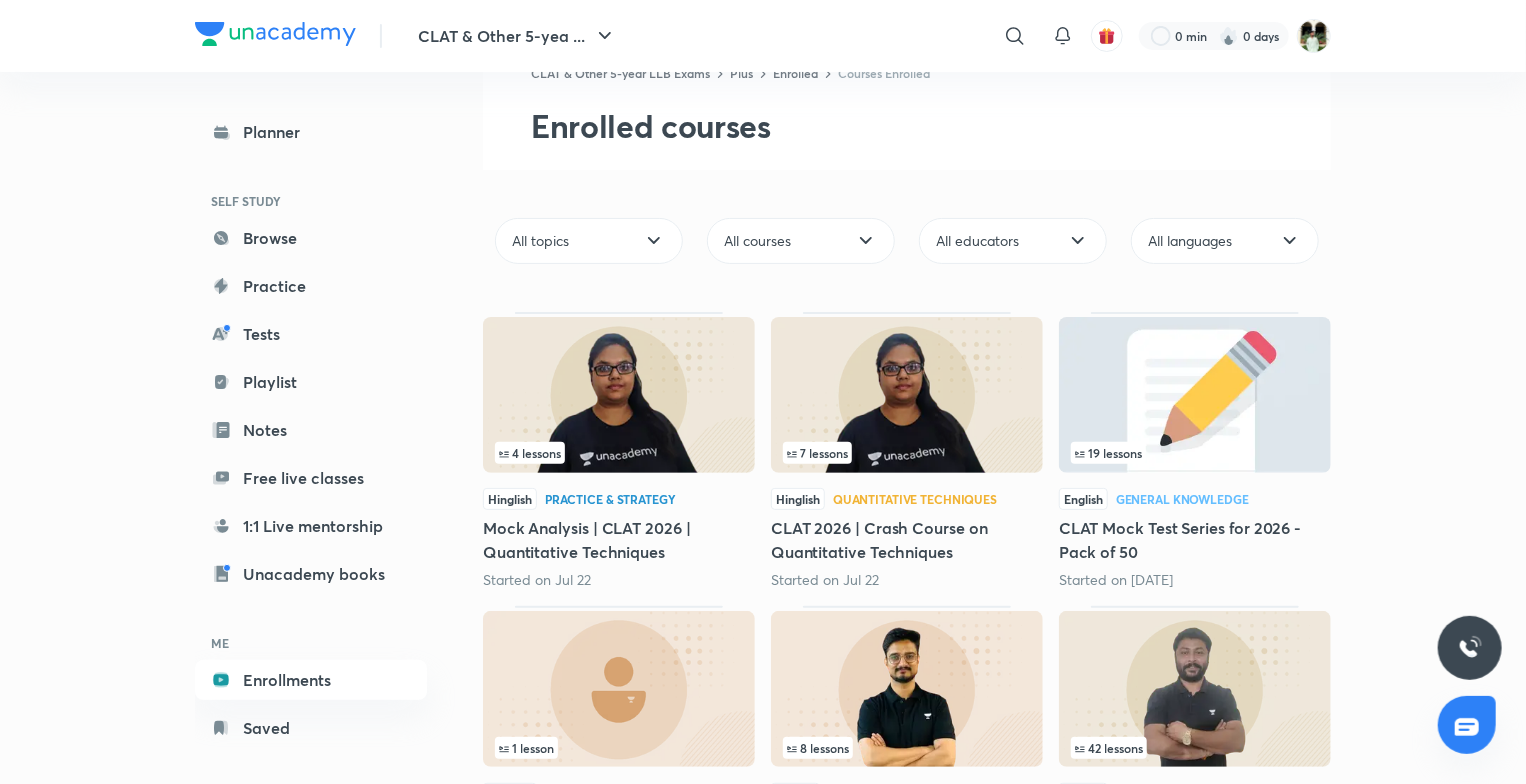 click on "CLAT & Other 5-year LLB Exams Plus Enrolled Courses Enrolled Enrolled courses" at bounding box center (907, 105) 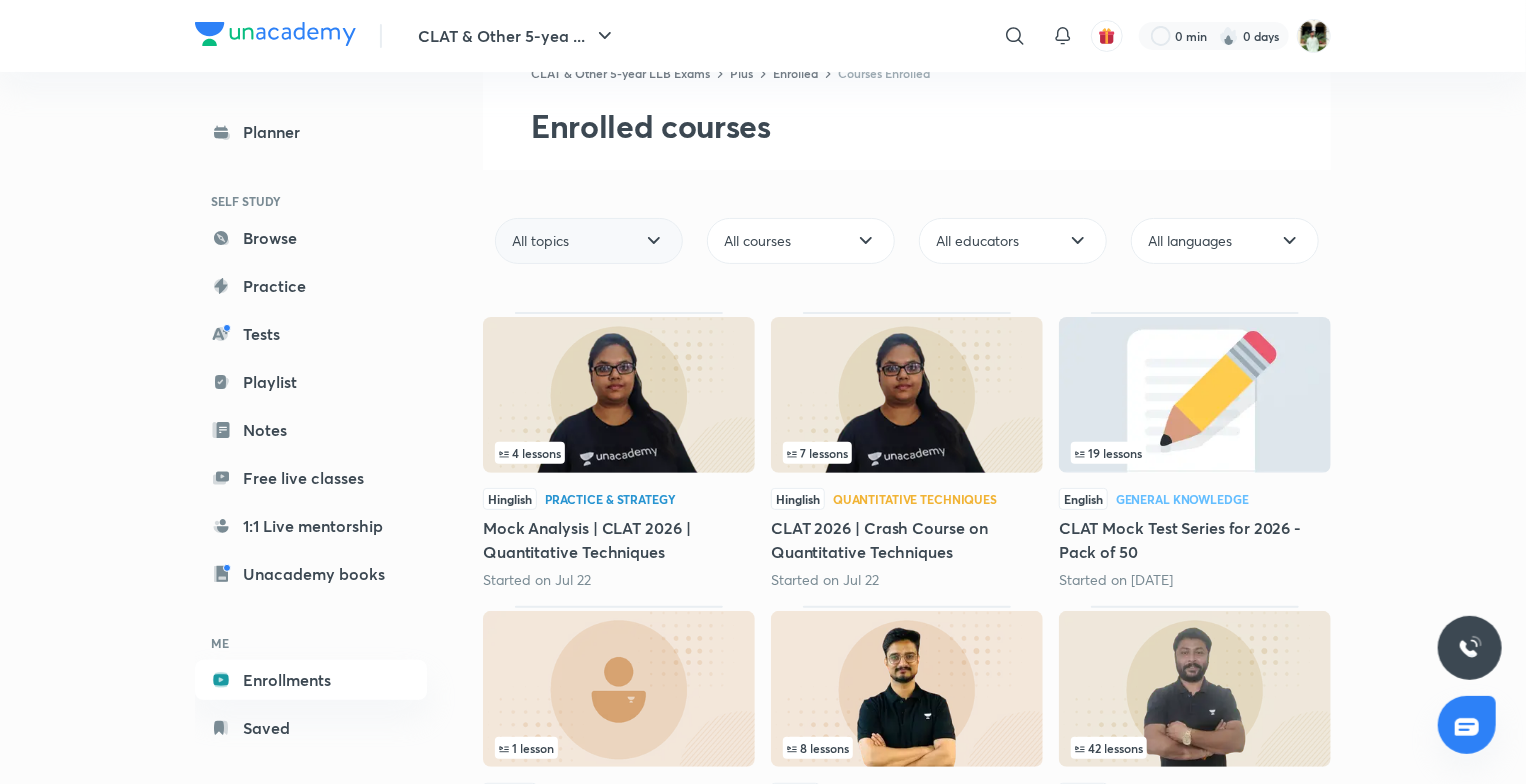 click on "All topics" at bounding box center [589, 241] 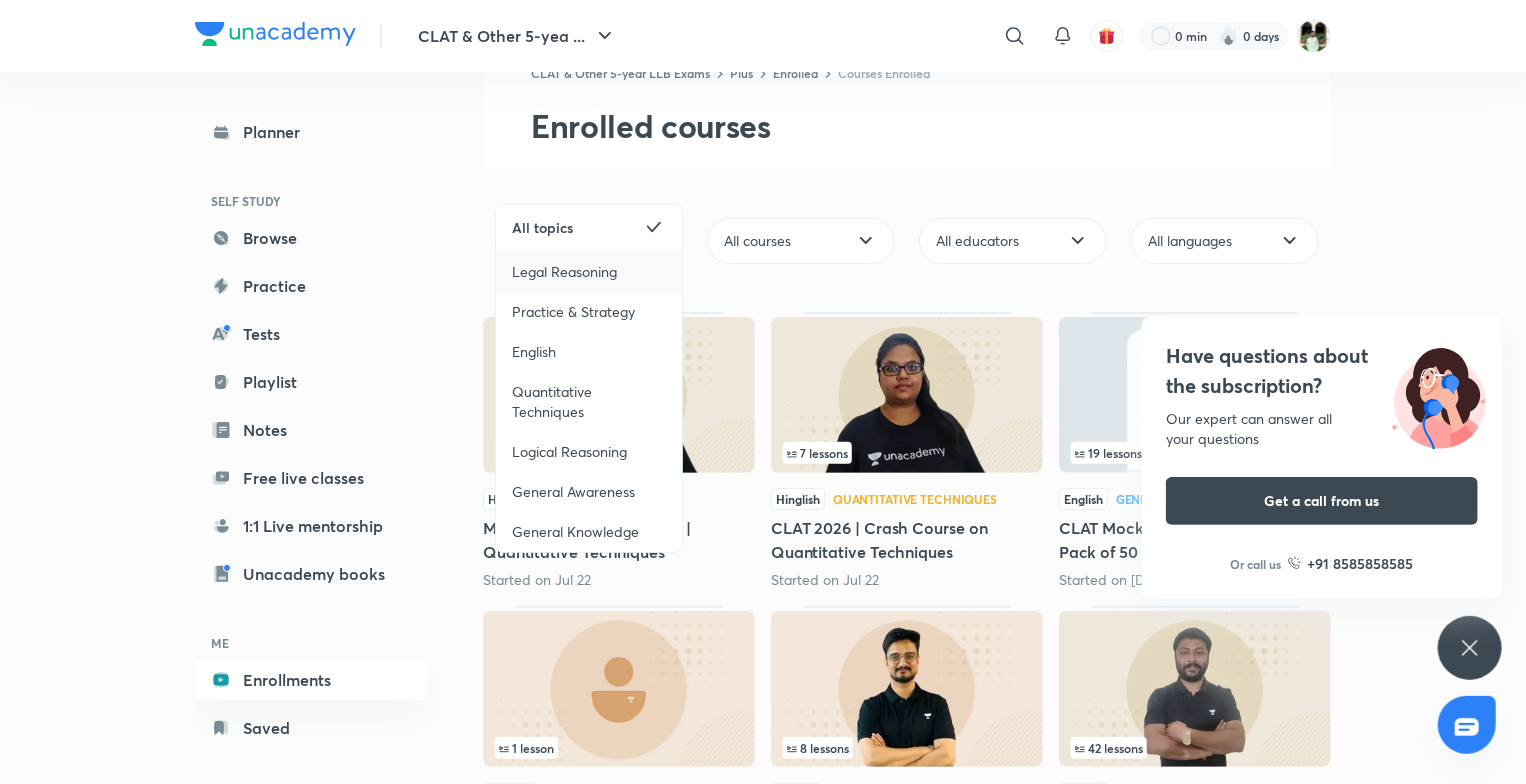 click on "Legal Reasoning" at bounding box center (589, 272) 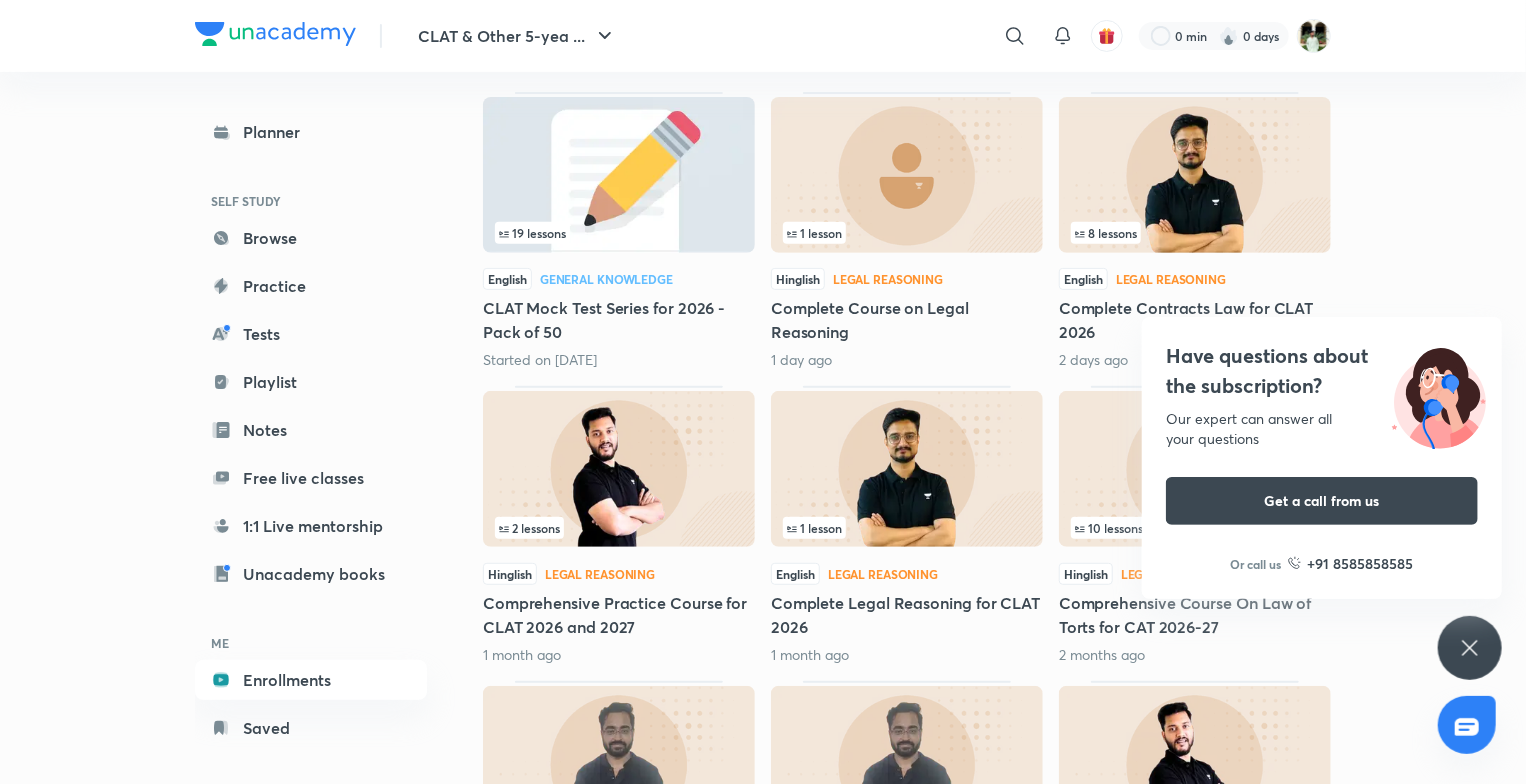 scroll, scrollTop: 300, scrollLeft: 0, axis: vertical 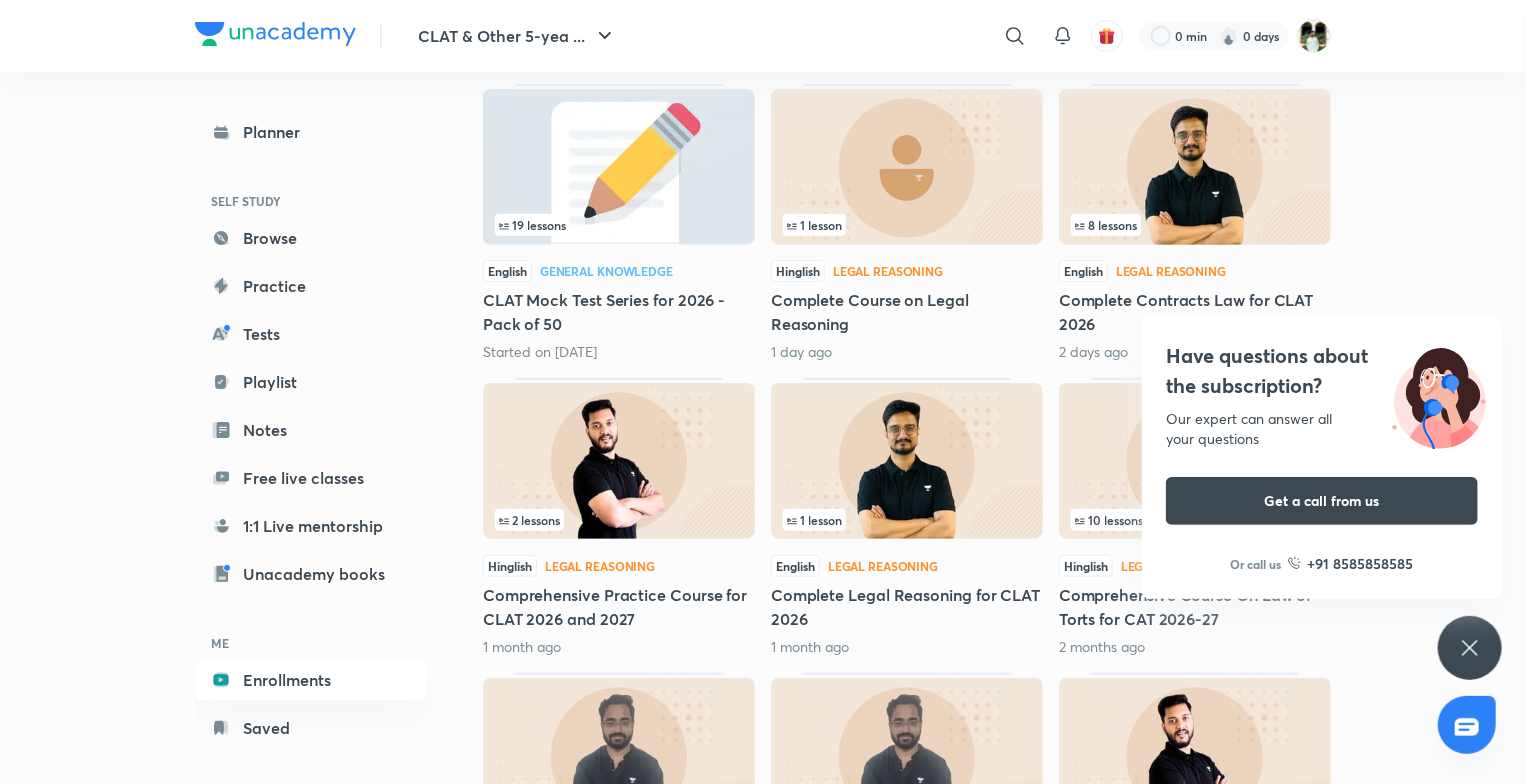 click 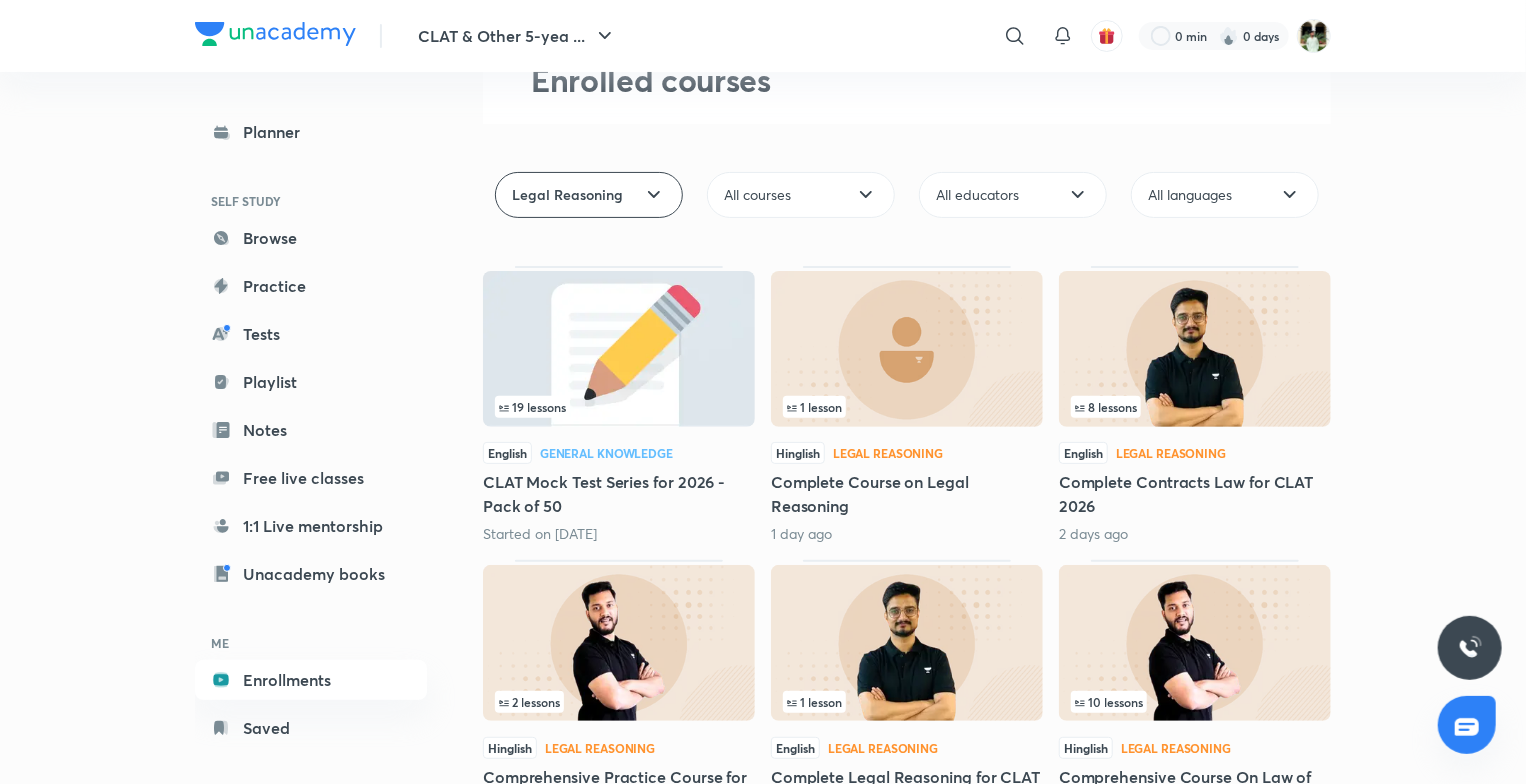 scroll, scrollTop: 0, scrollLeft: 0, axis: both 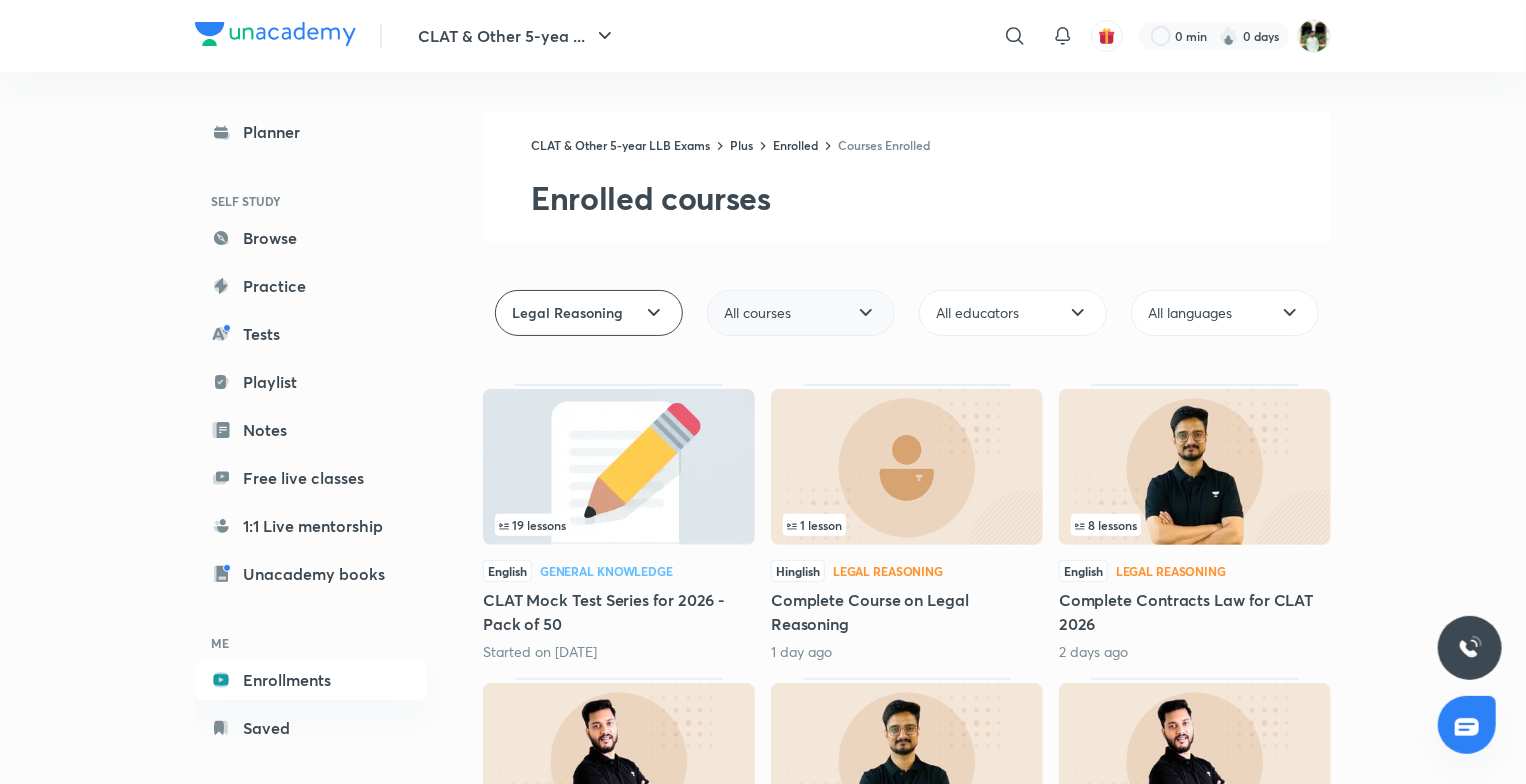 click 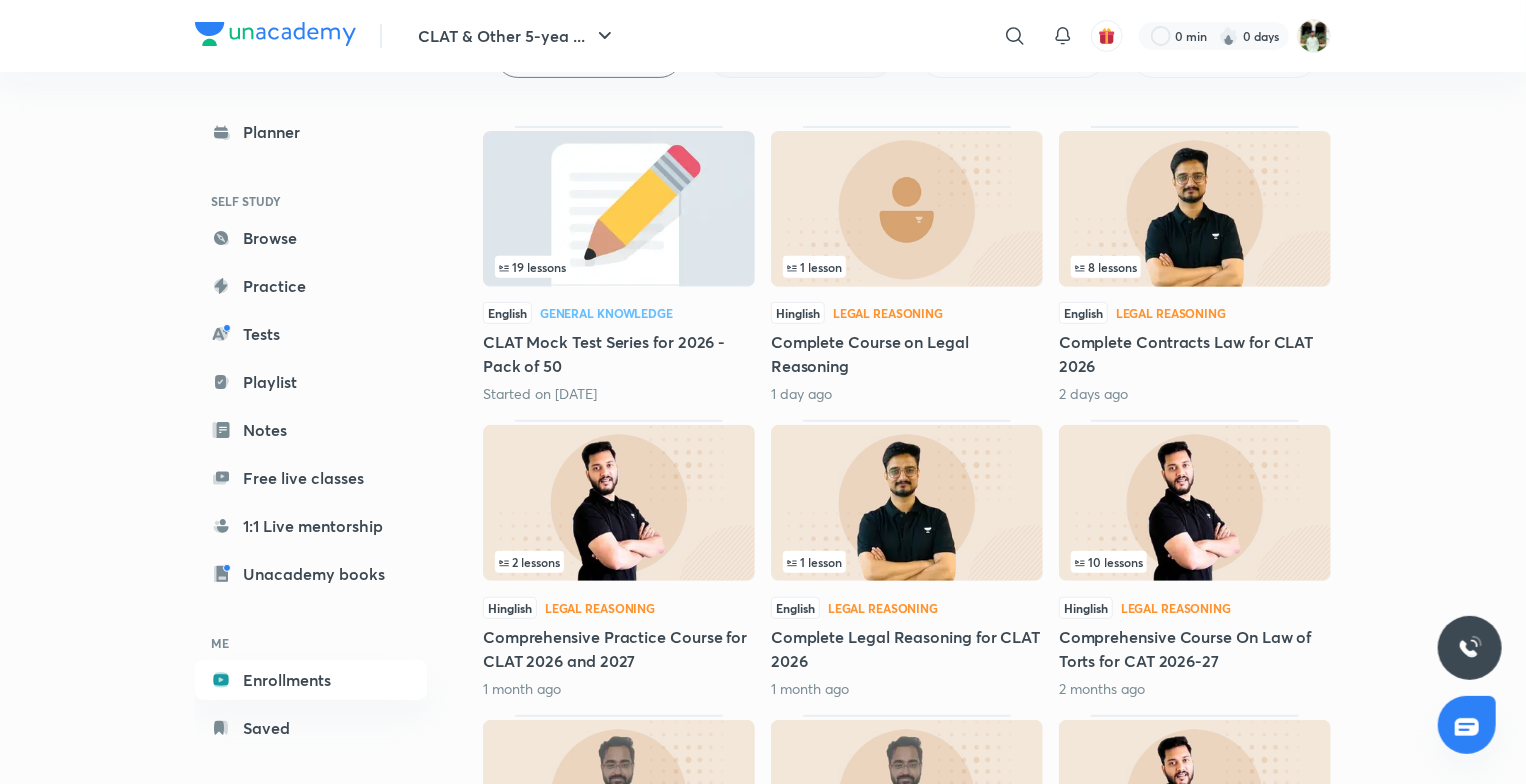 scroll, scrollTop: 264, scrollLeft: 0, axis: vertical 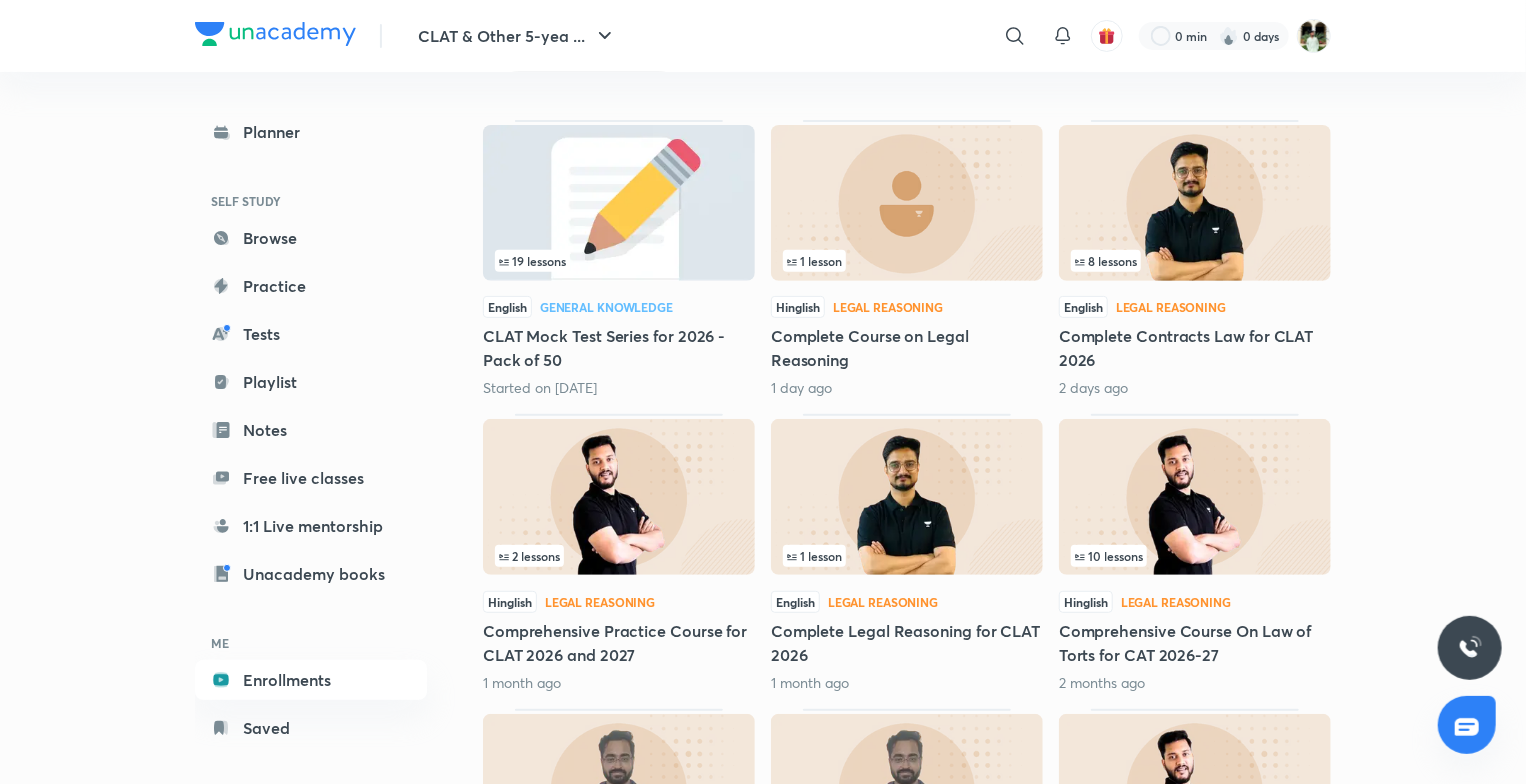 click at bounding box center (907, 203) 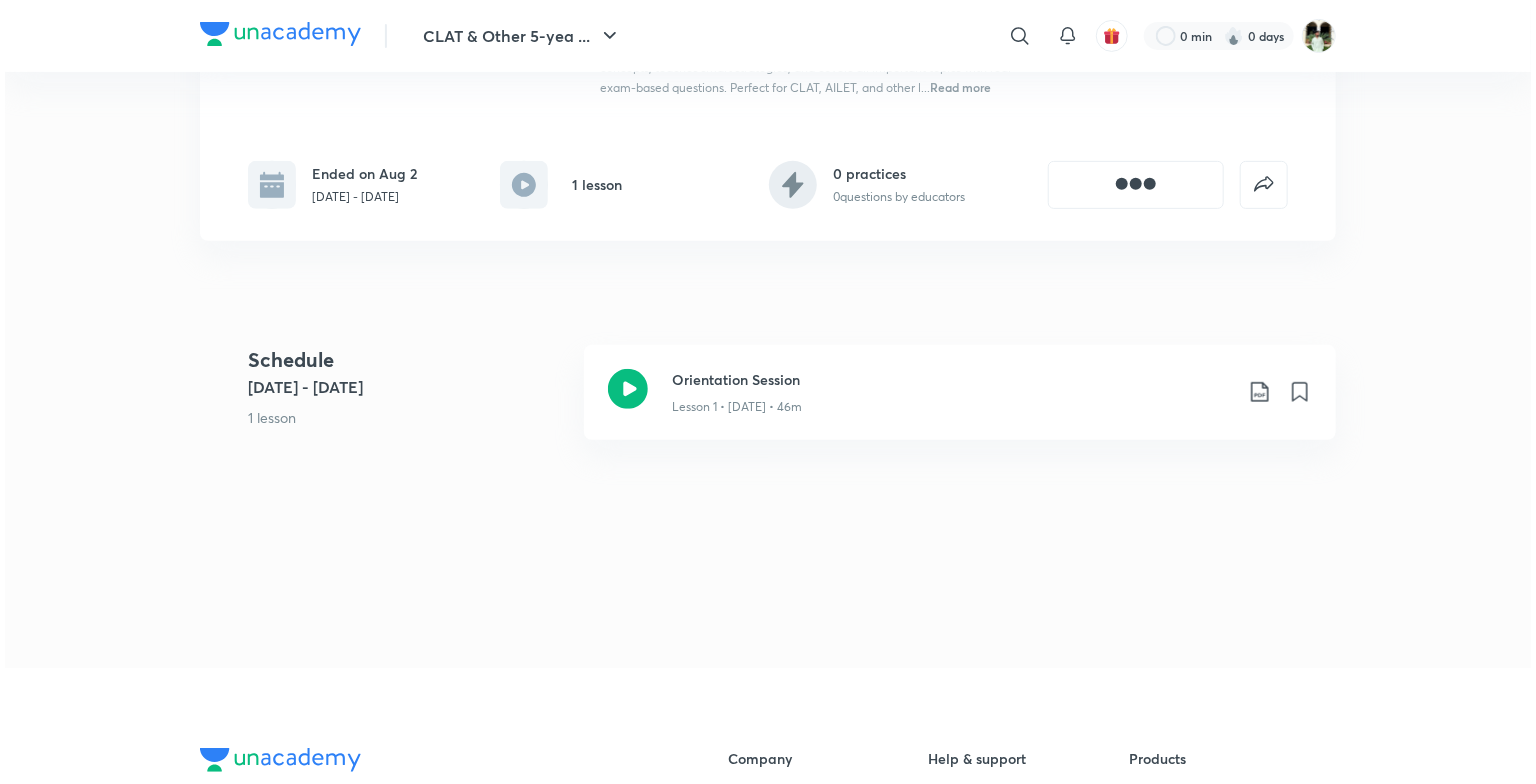 scroll, scrollTop: 347, scrollLeft: 0, axis: vertical 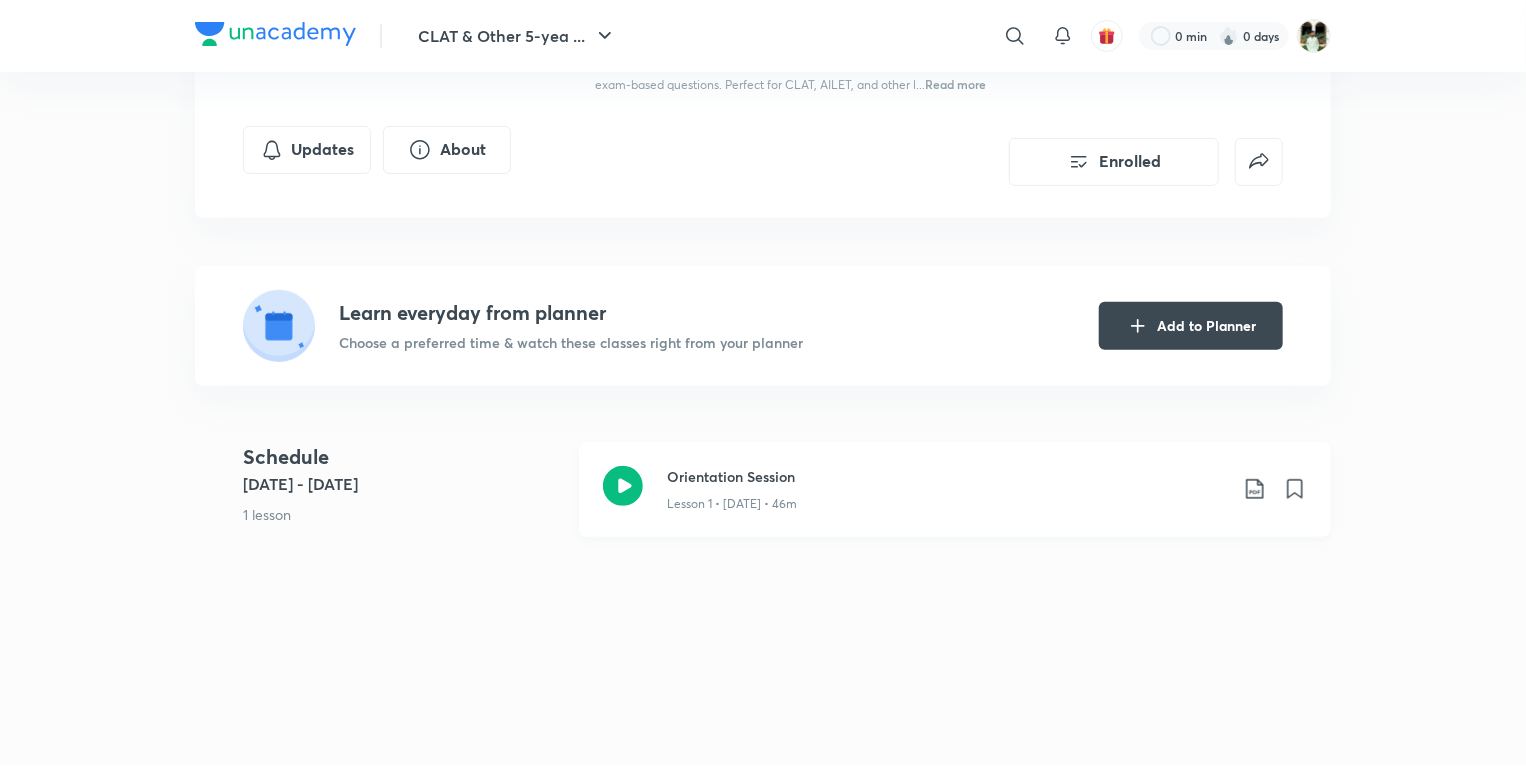 click on "Lesson 1 • [DATE] • 46m" at bounding box center (955, 489) 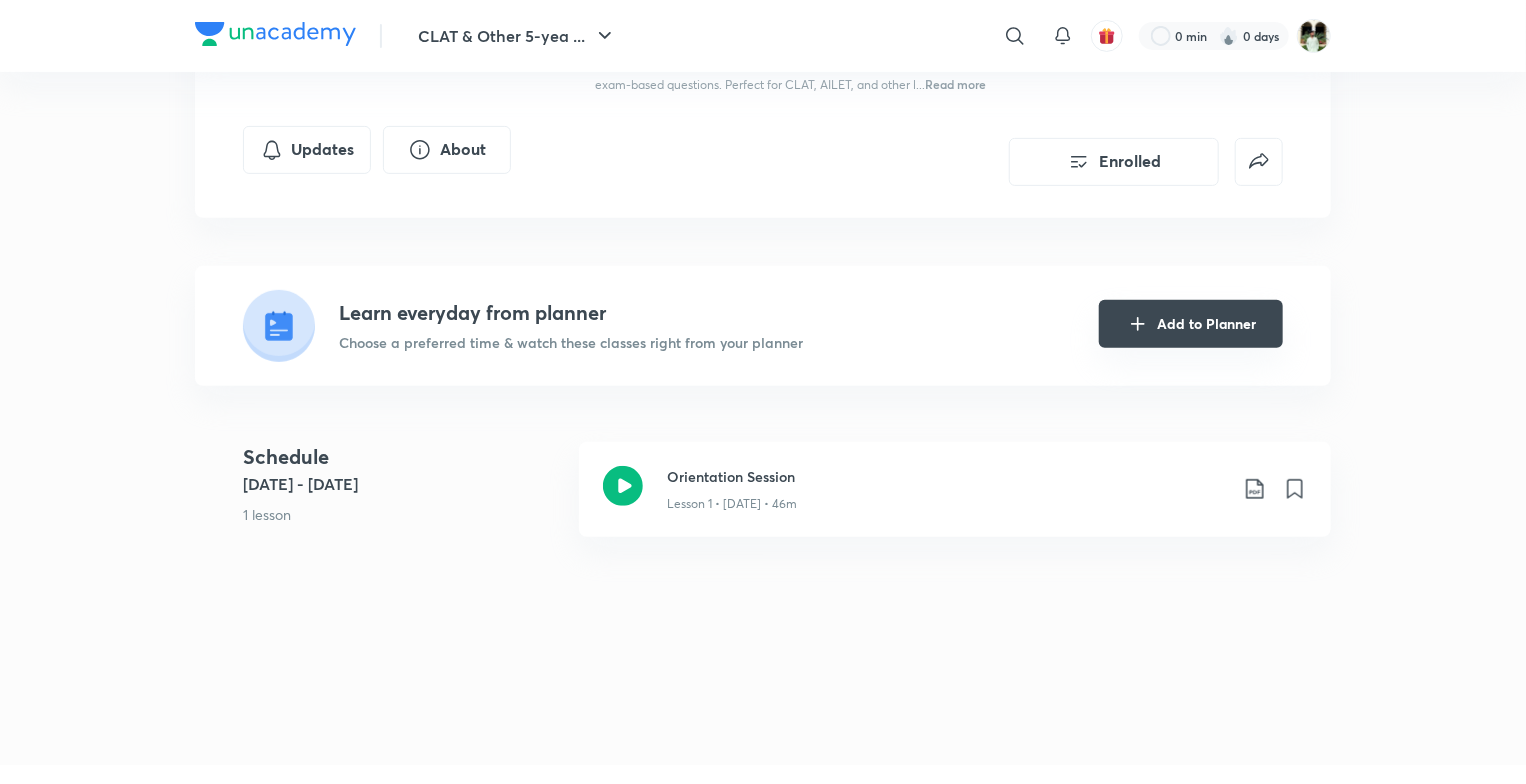 click on "Add to Planner" at bounding box center (1191, 324) 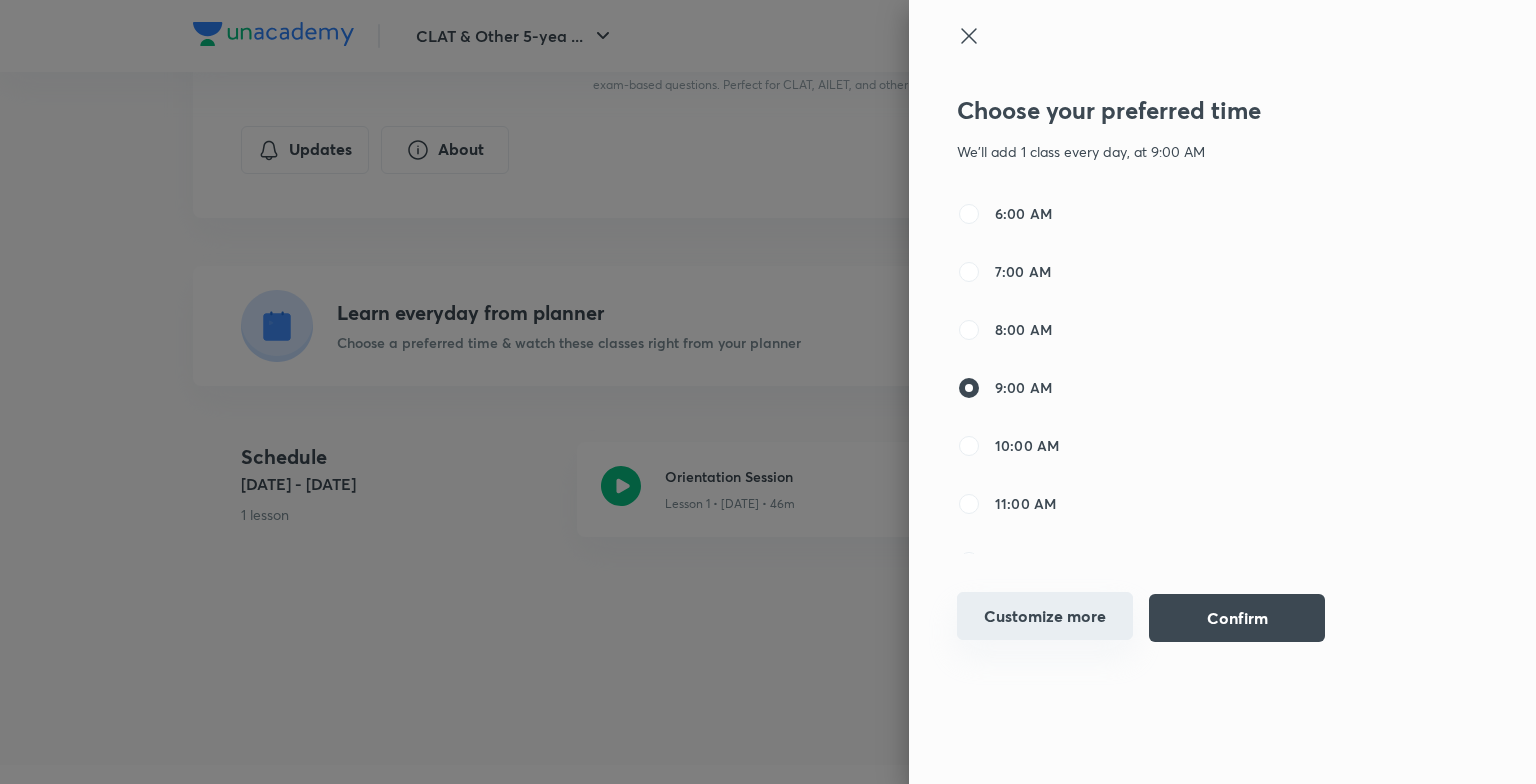 click on "Customize more" at bounding box center (1045, 616) 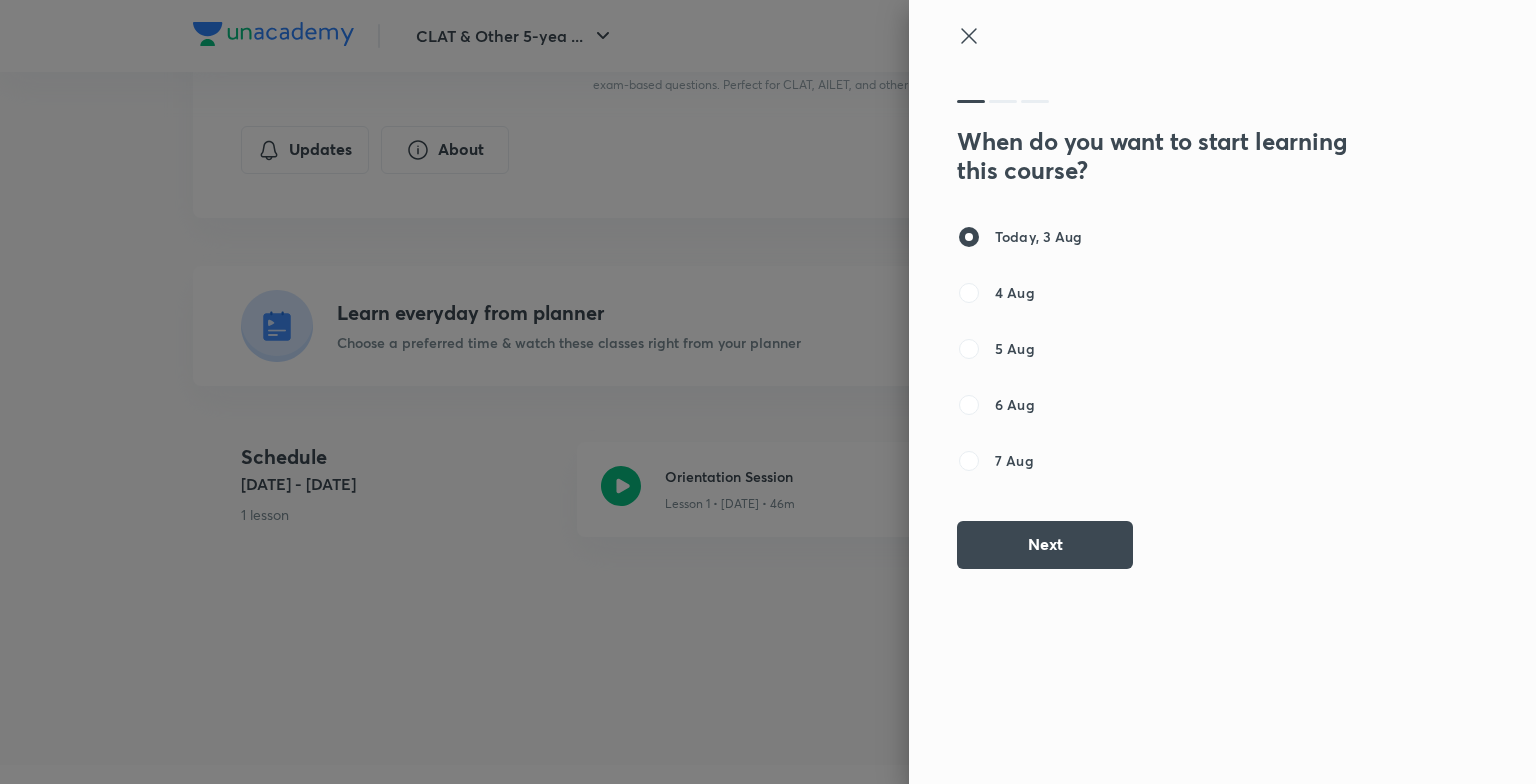click on "When do you want to start learning this course? Today, 3 Aug 4 Aug 5 Aug 6 Aug 7 Aug Next" at bounding box center [1165, 338] 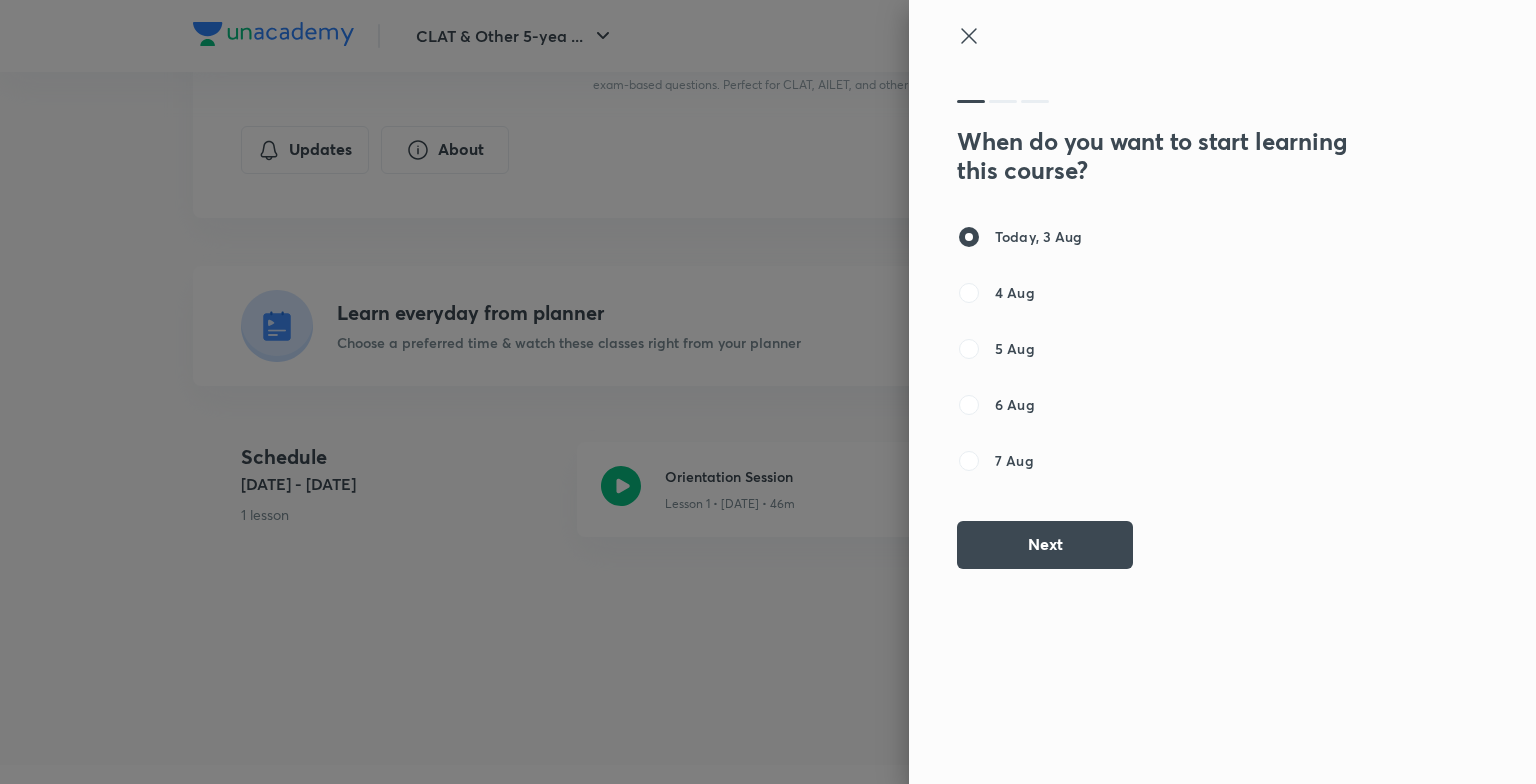 click at bounding box center [1003, 101] 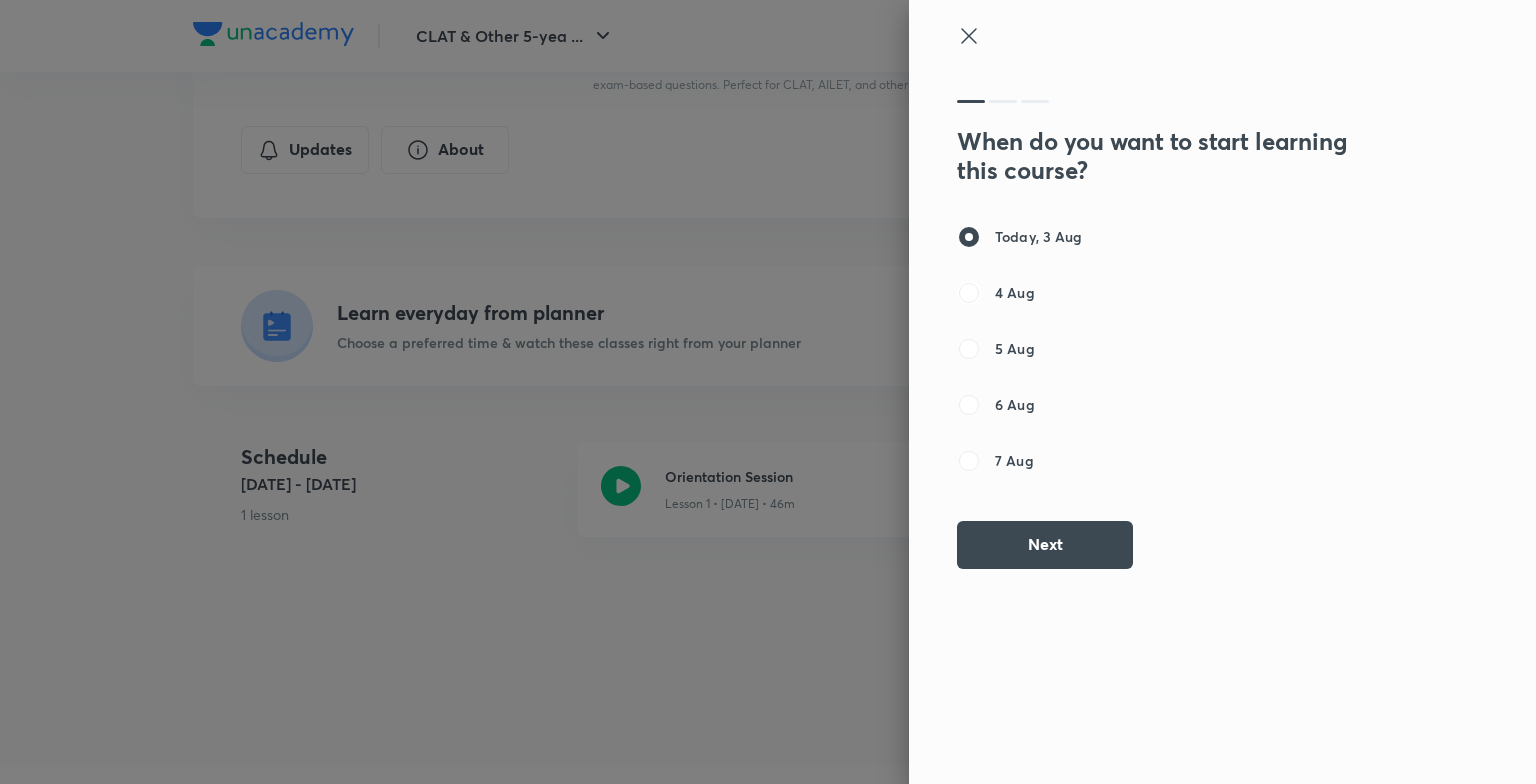 click on "4 Aug" at bounding box center (969, 293) 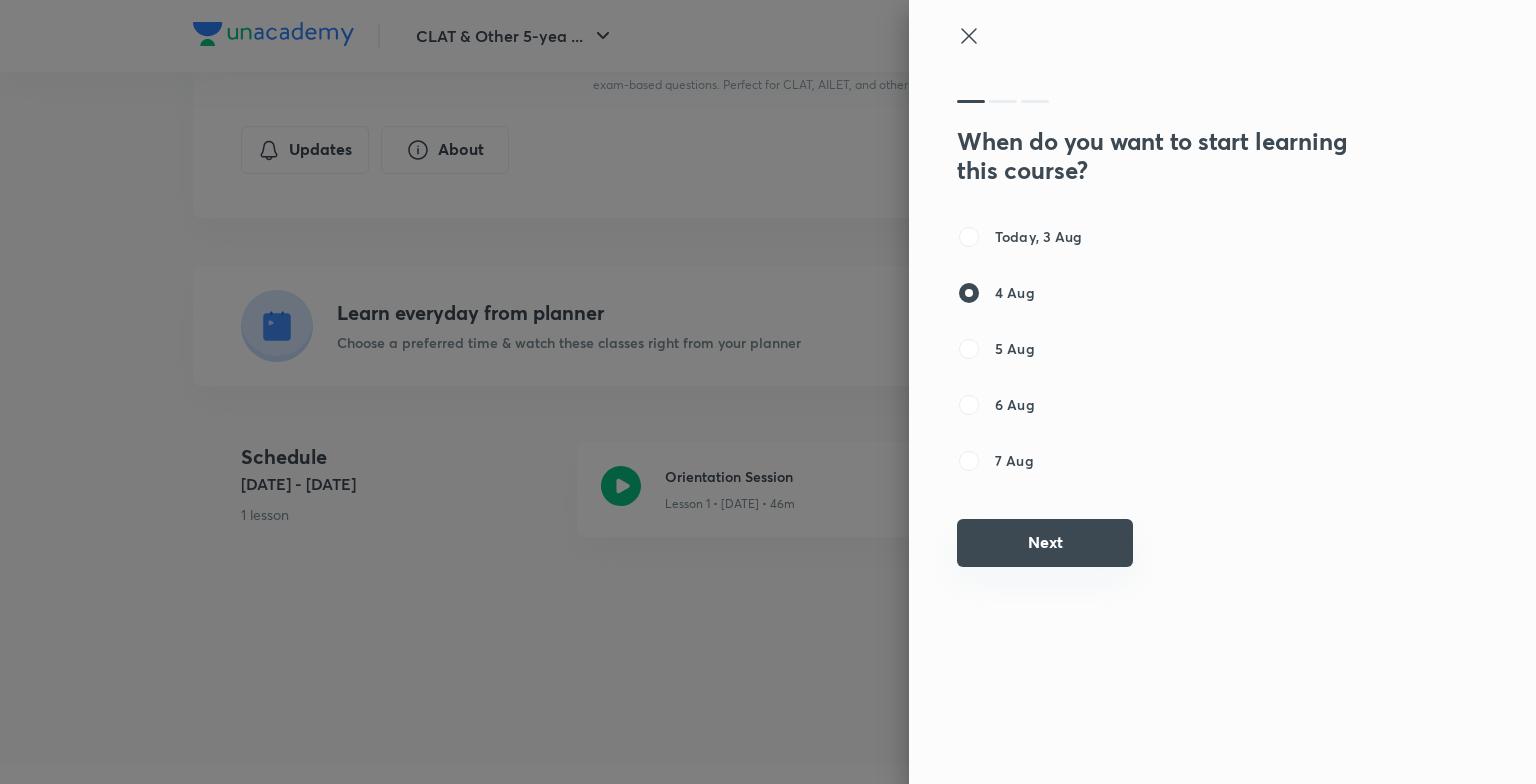 click on "Next" at bounding box center (1045, 543) 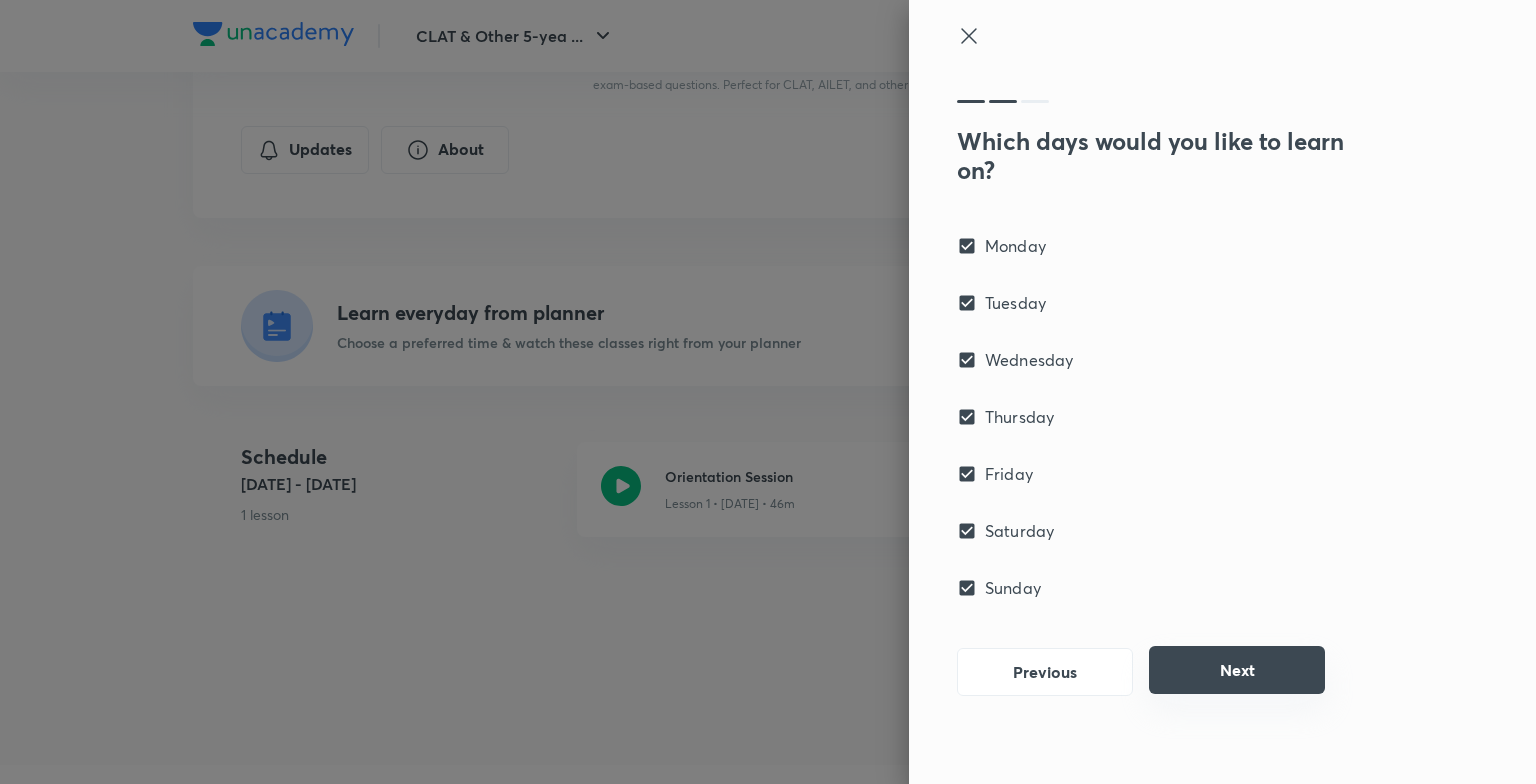click on "Next" at bounding box center (1237, 670) 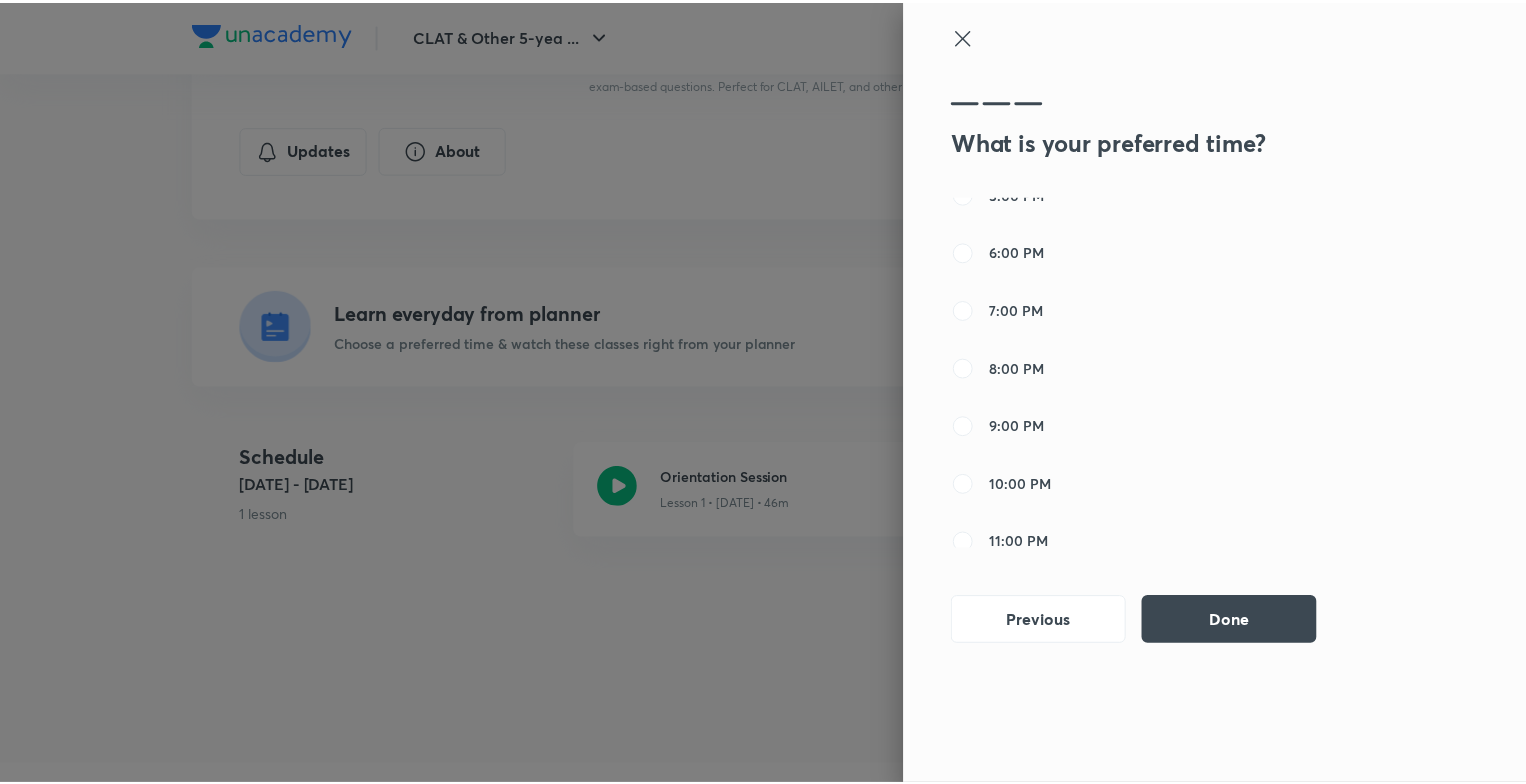 scroll, scrollTop: 654, scrollLeft: 0, axis: vertical 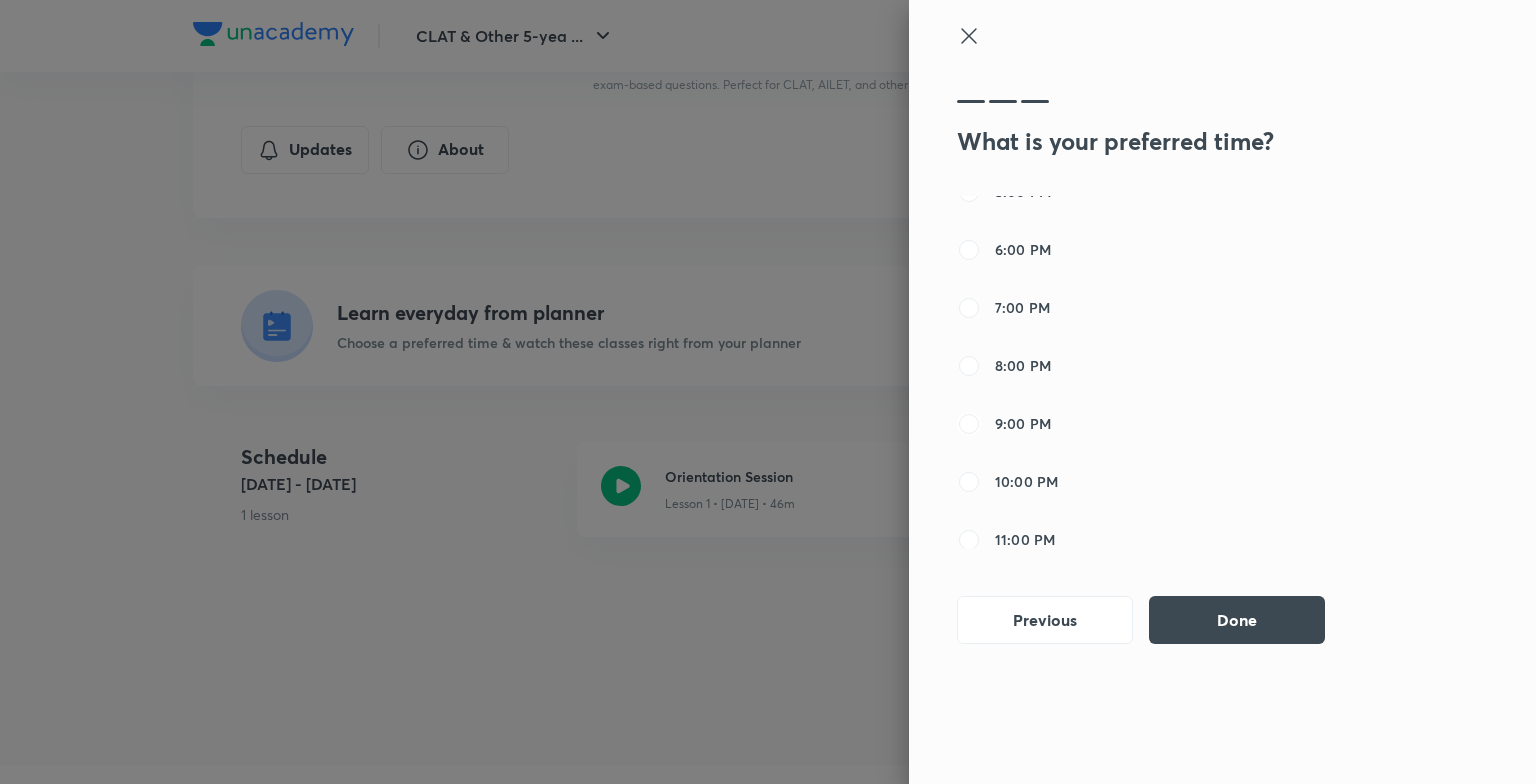 click on "9:00 PM" at bounding box center [969, 424] 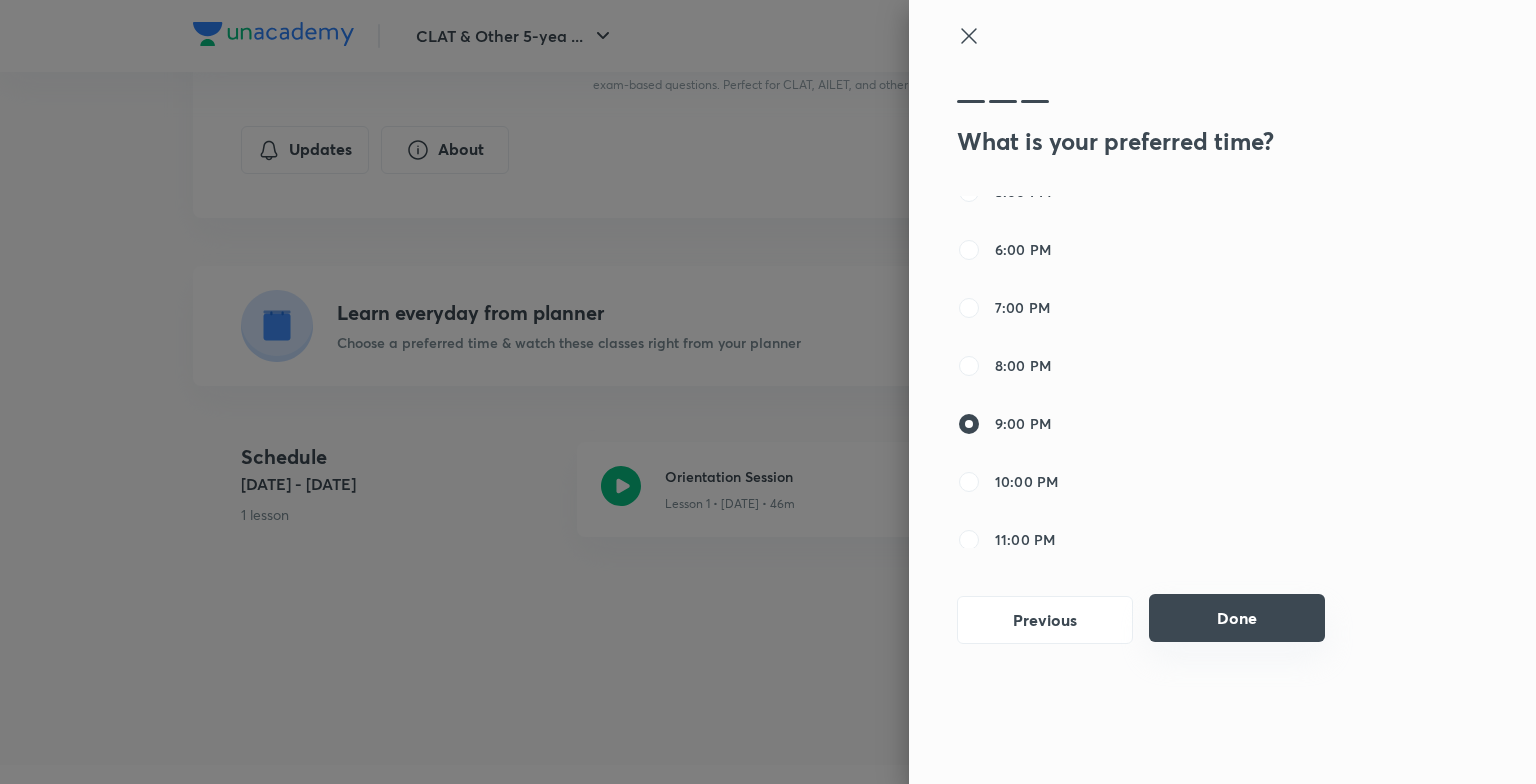 click on "Done" at bounding box center (1237, 618) 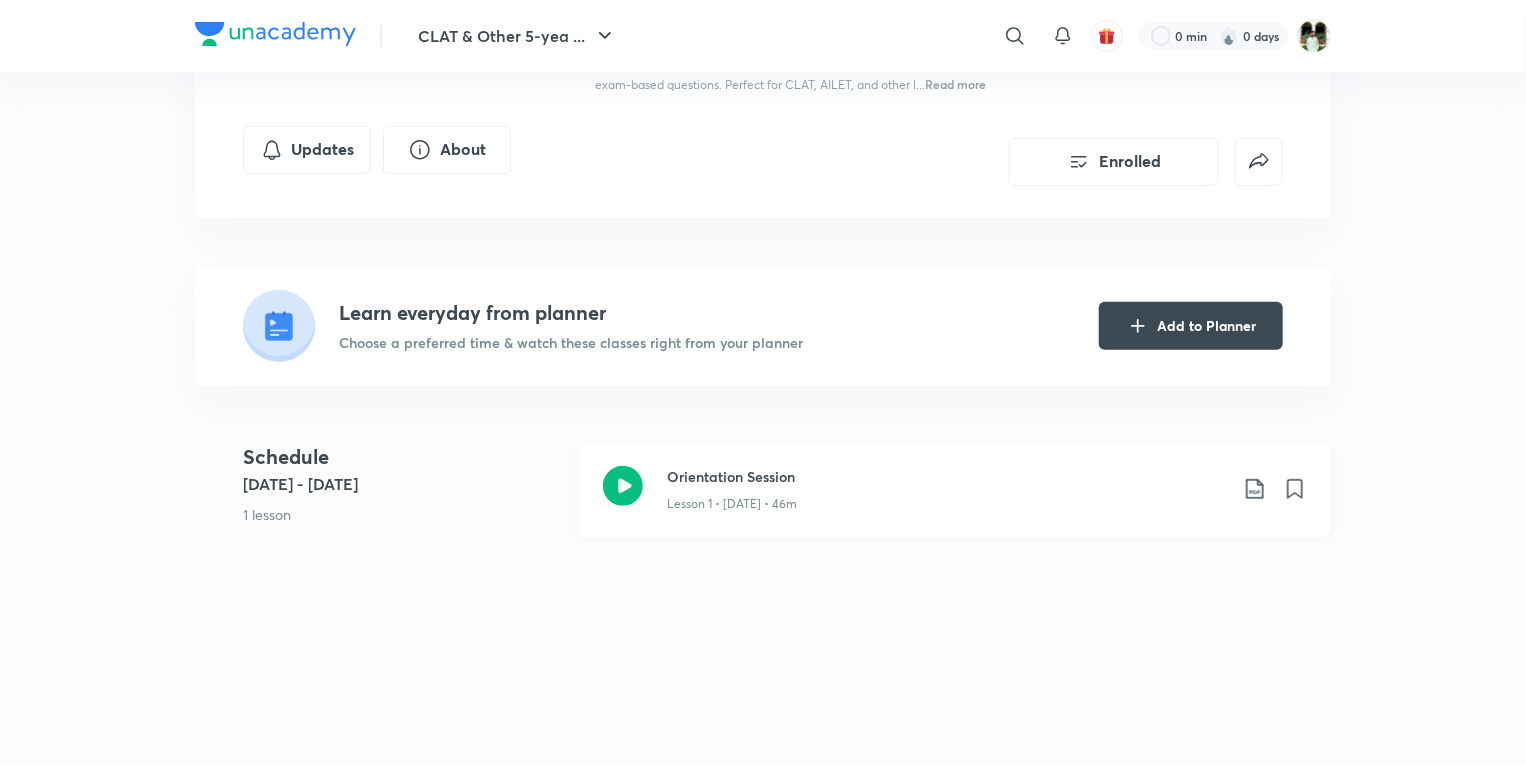 scroll, scrollTop: 0, scrollLeft: 0, axis: both 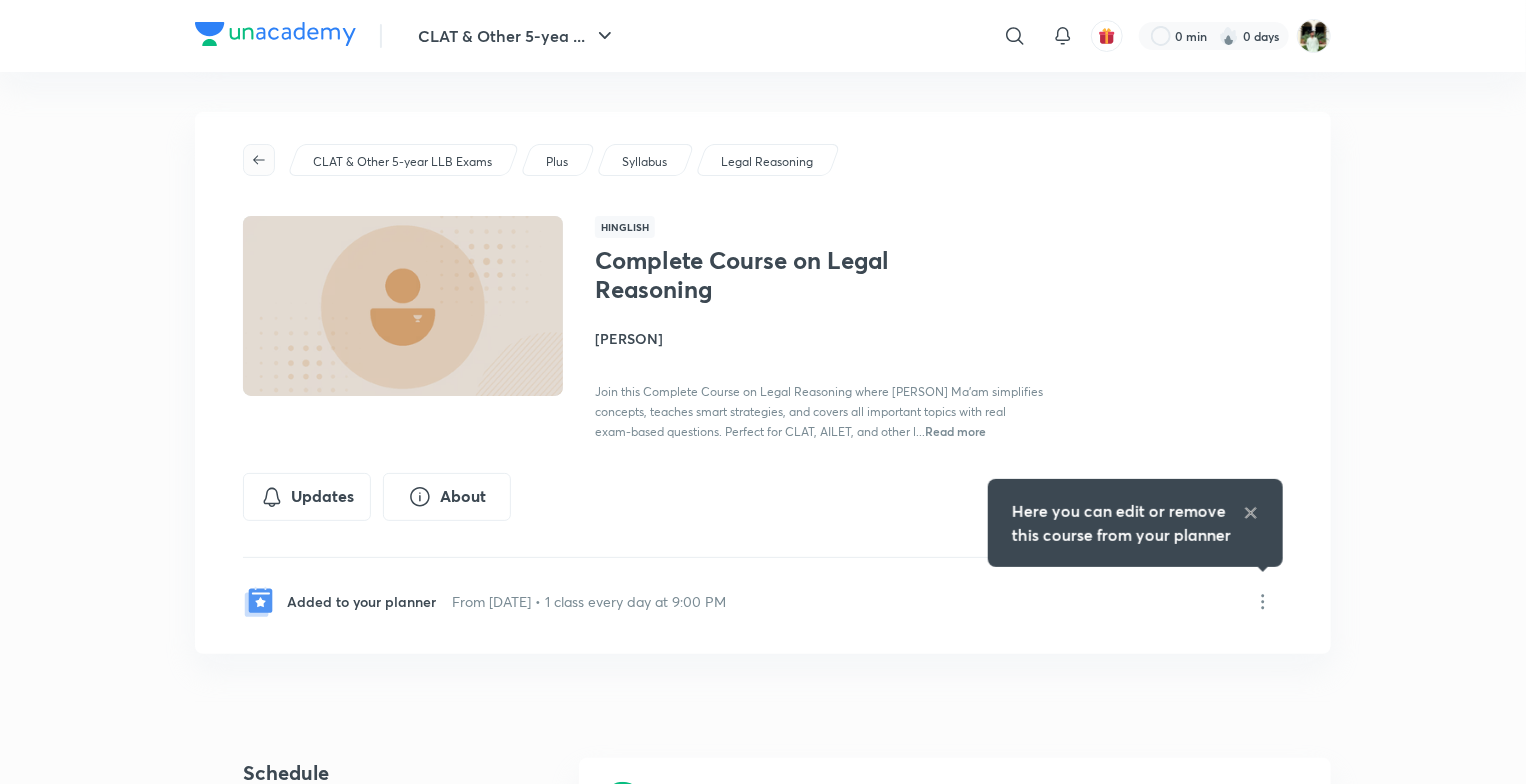 click 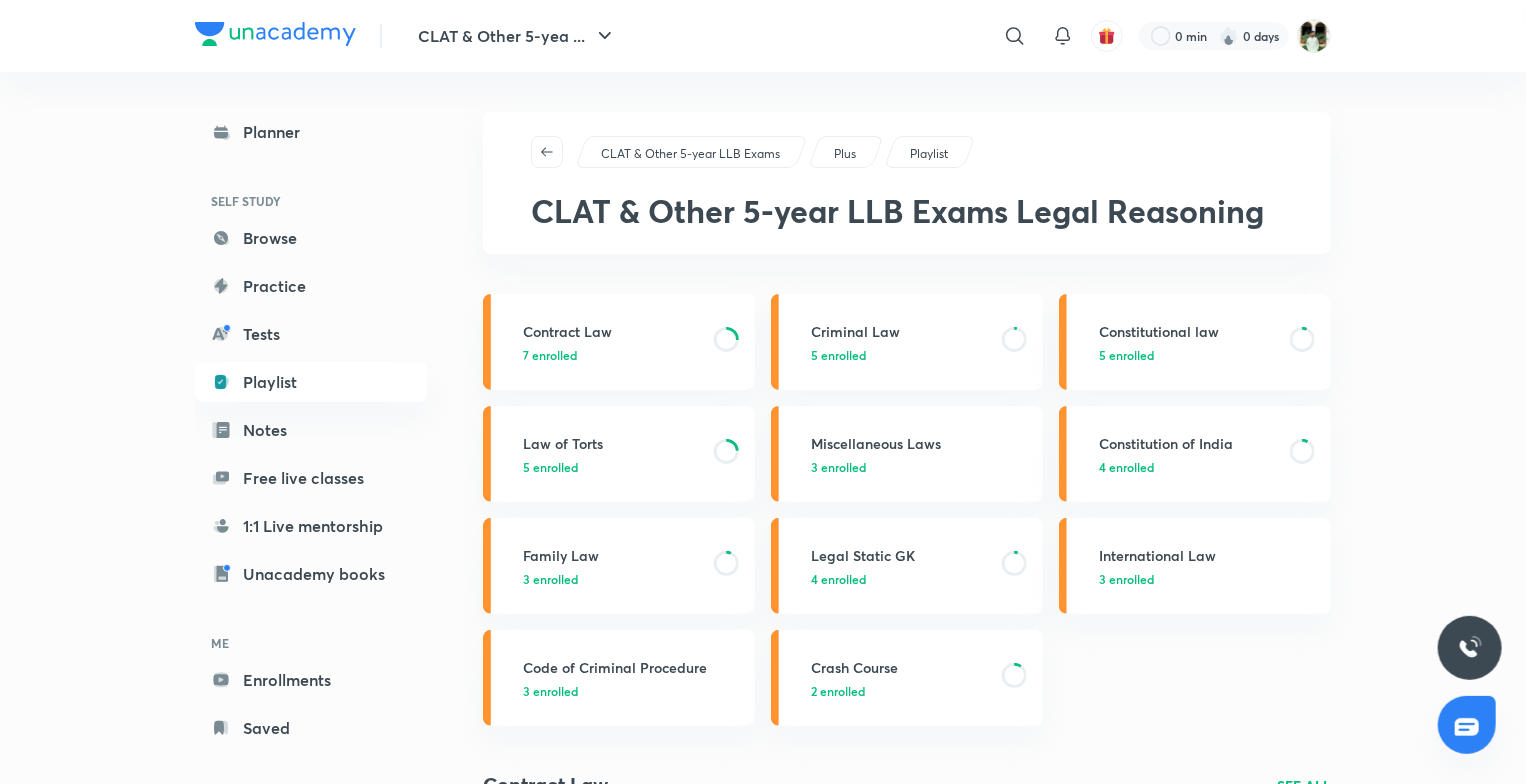 click on "Planner SELF STUDY Browse Practice Tests Playlist Notes Free live classes 1:1 Live mentorship Unacademy books ME Enrollments Saved" at bounding box center [311, 430] 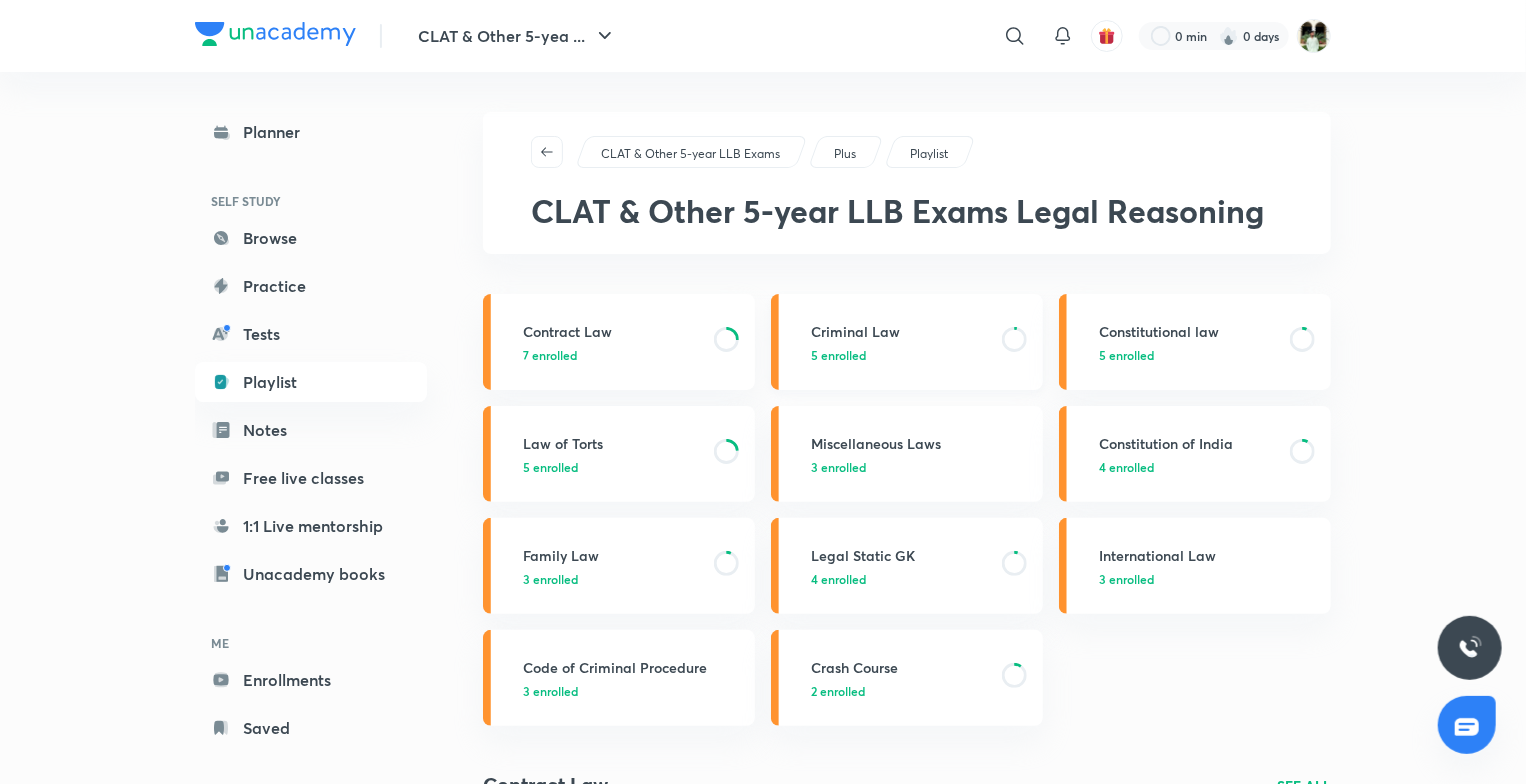 click on "Criminal Law" at bounding box center [900, 331] 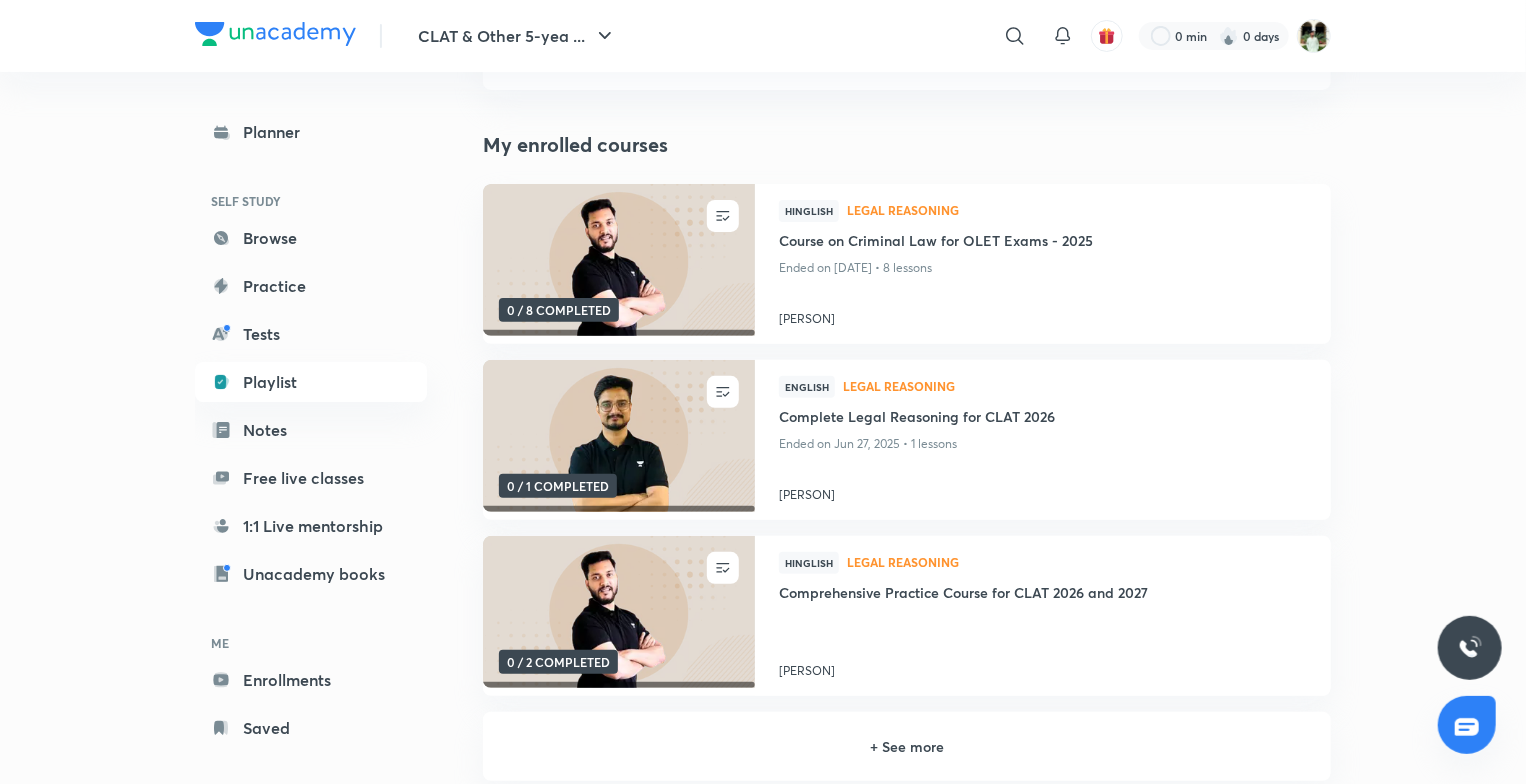 scroll, scrollTop: 160, scrollLeft: 0, axis: vertical 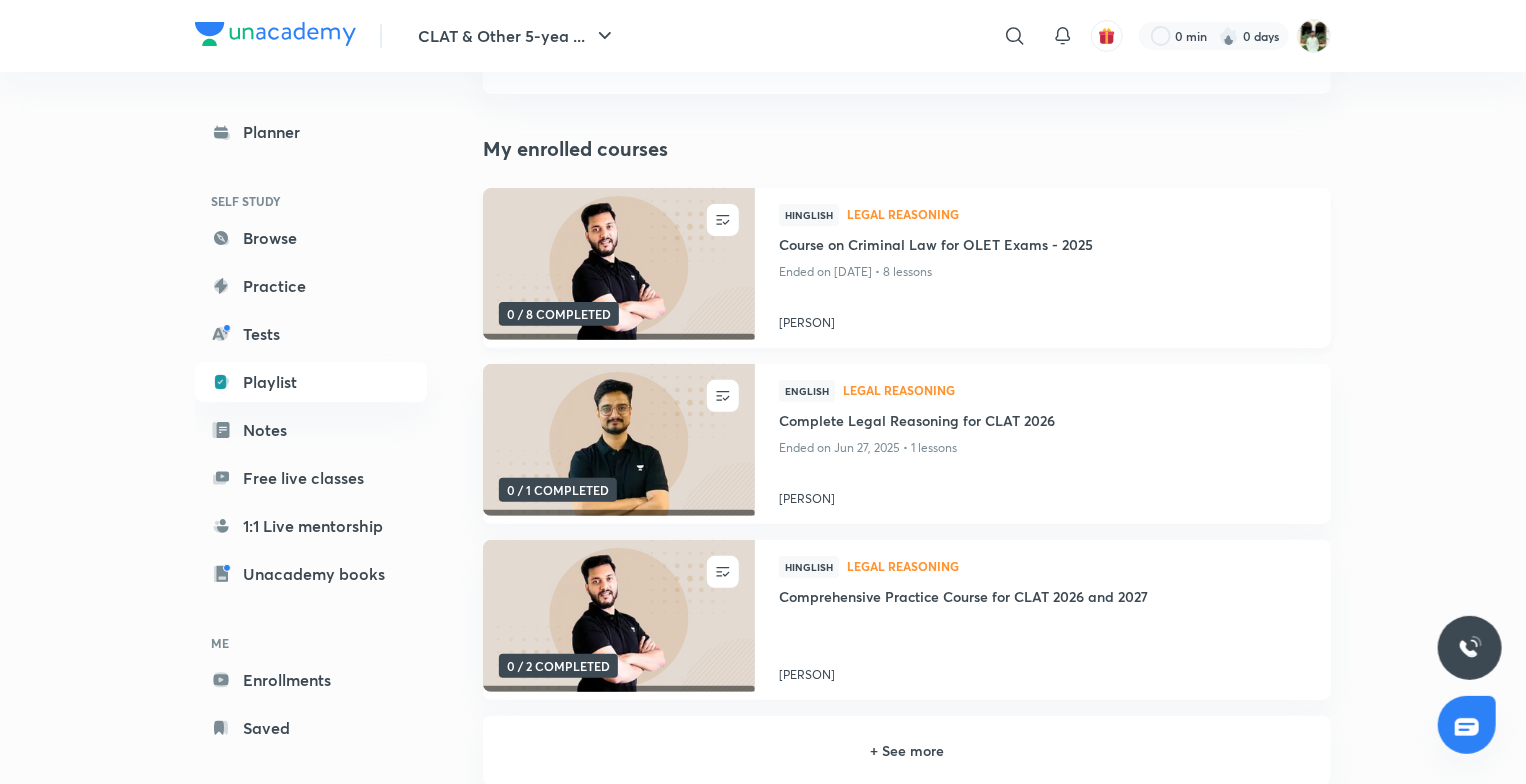 click at bounding box center (618, 264) 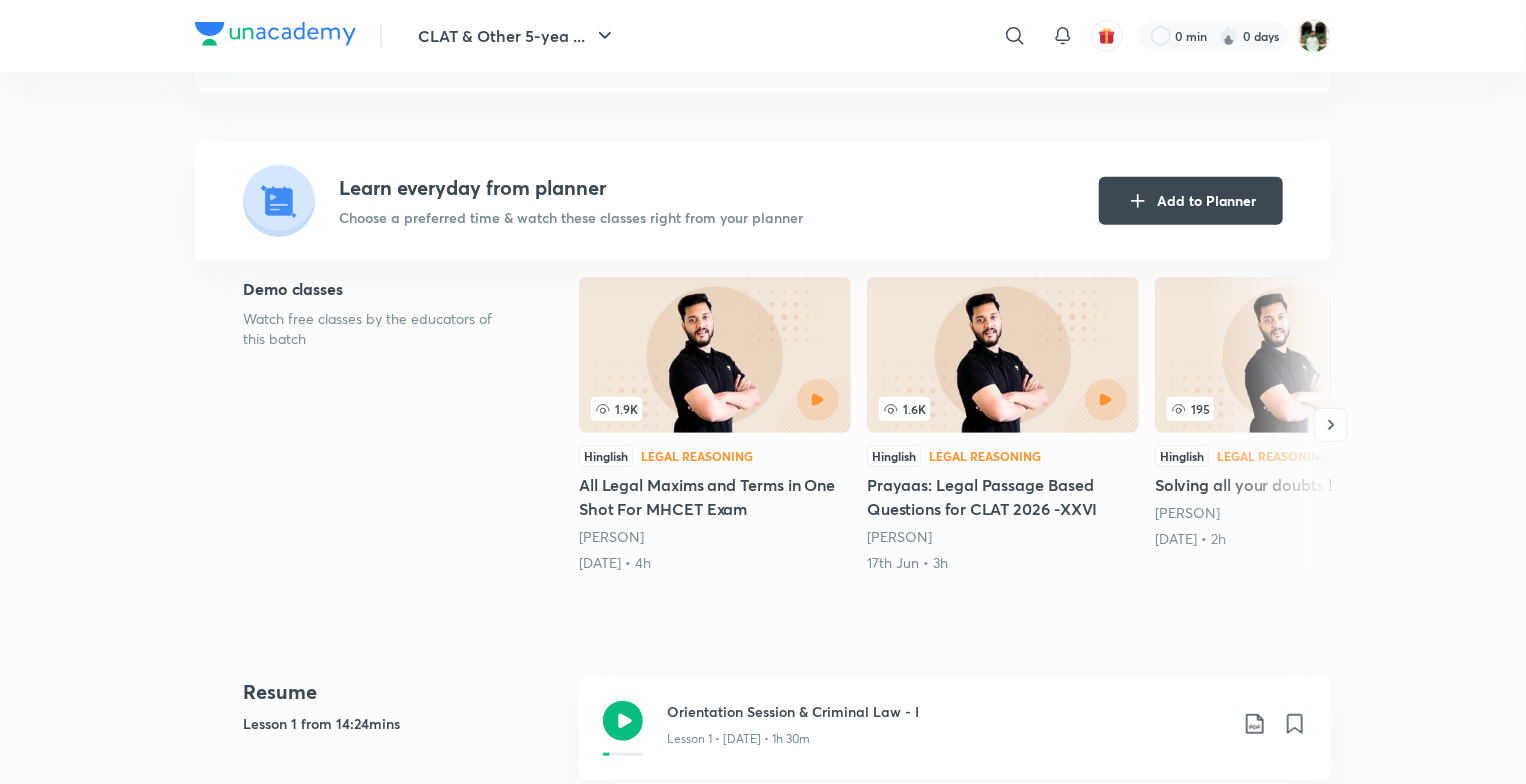 scroll, scrollTop: 0, scrollLeft: 0, axis: both 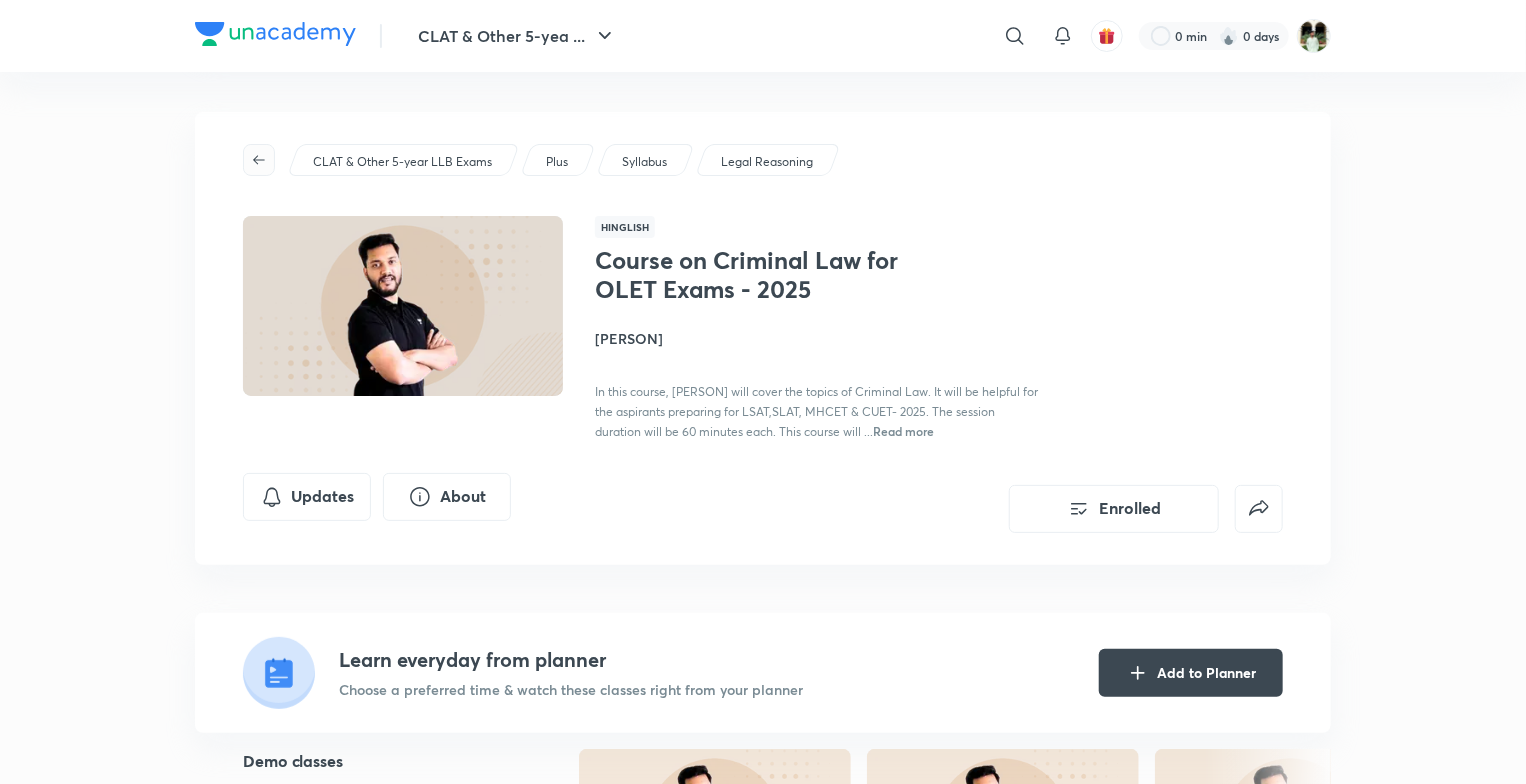 click 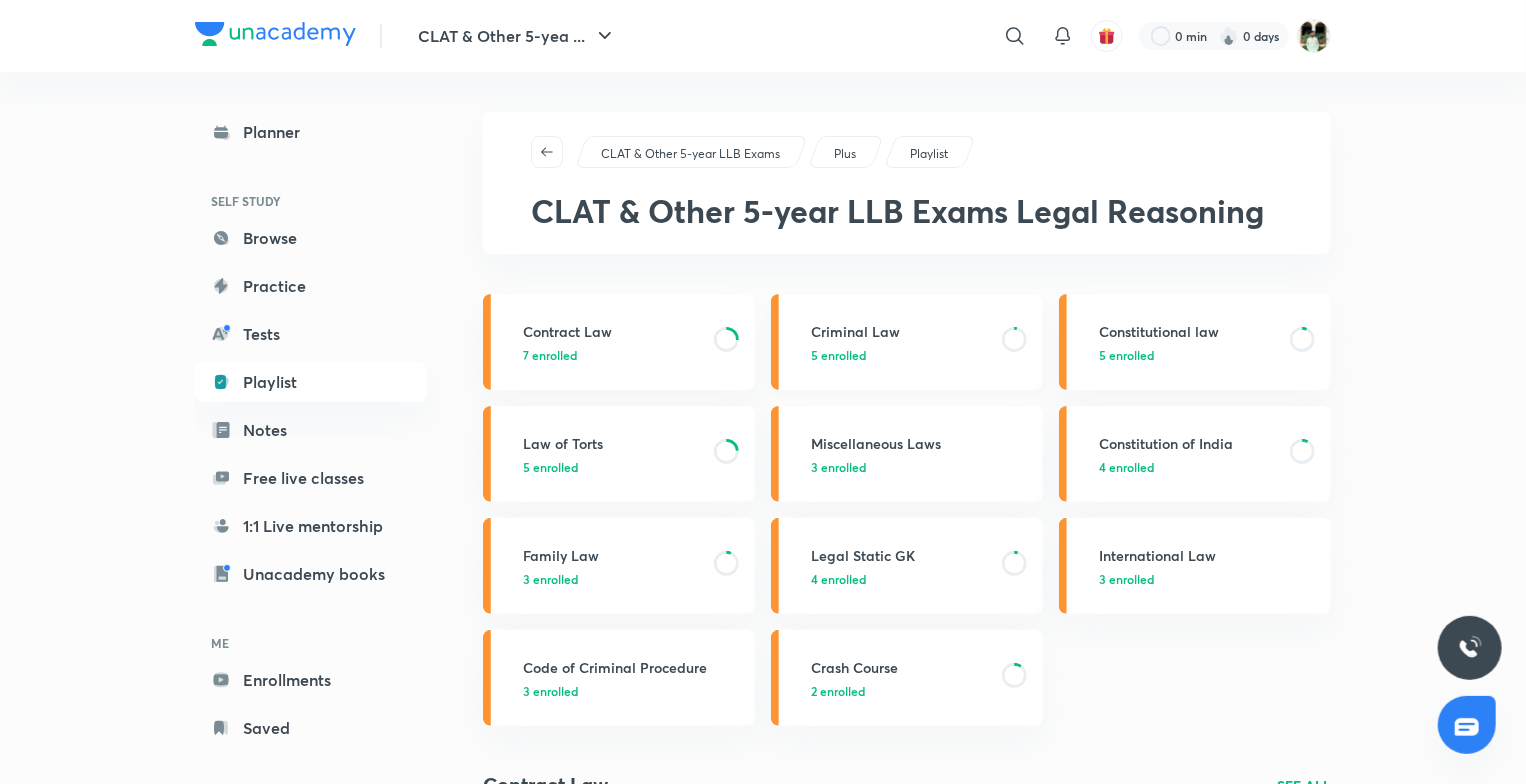 click on "Criminal Law" at bounding box center [900, 331] 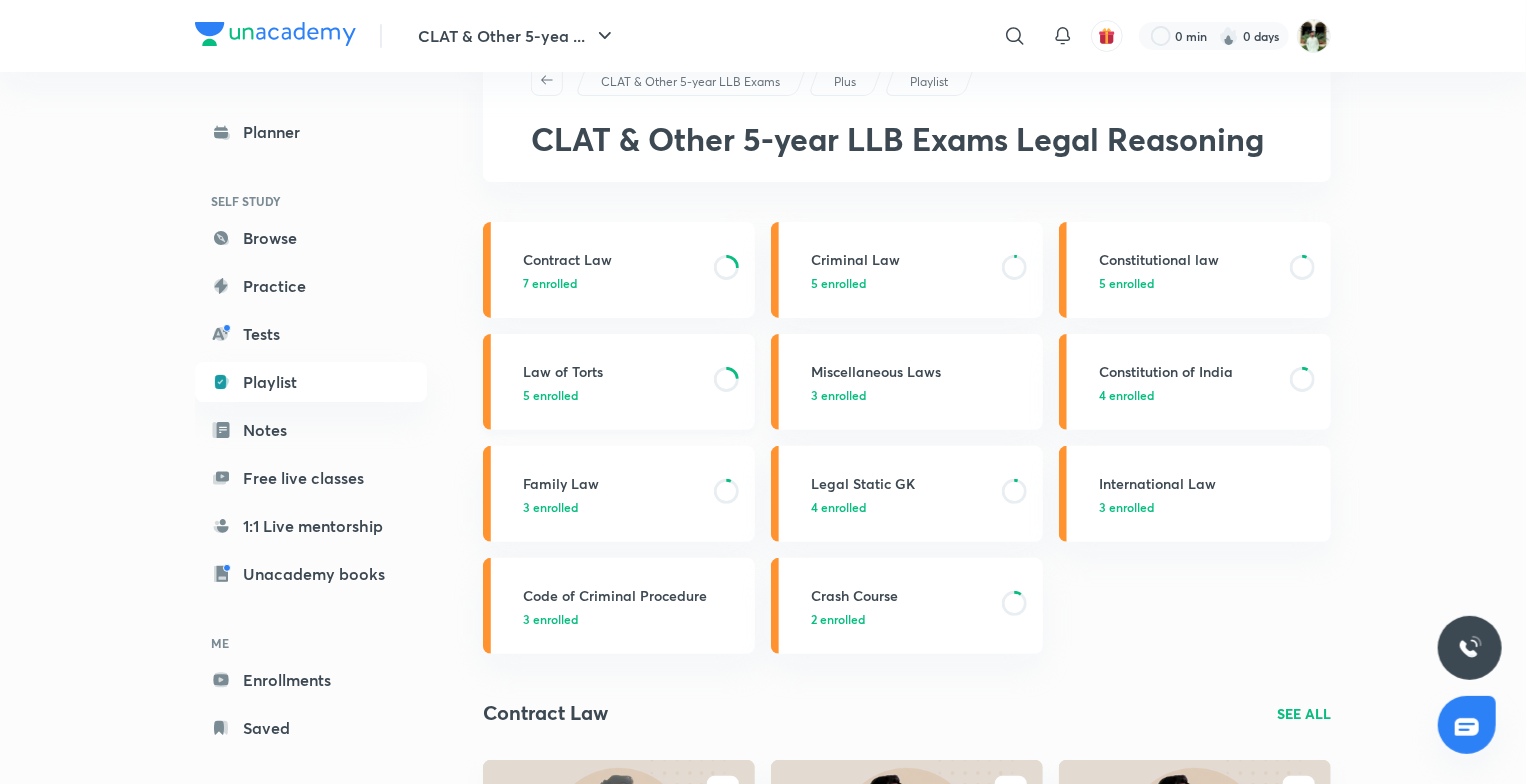 scroll, scrollTop: 74, scrollLeft: 0, axis: vertical 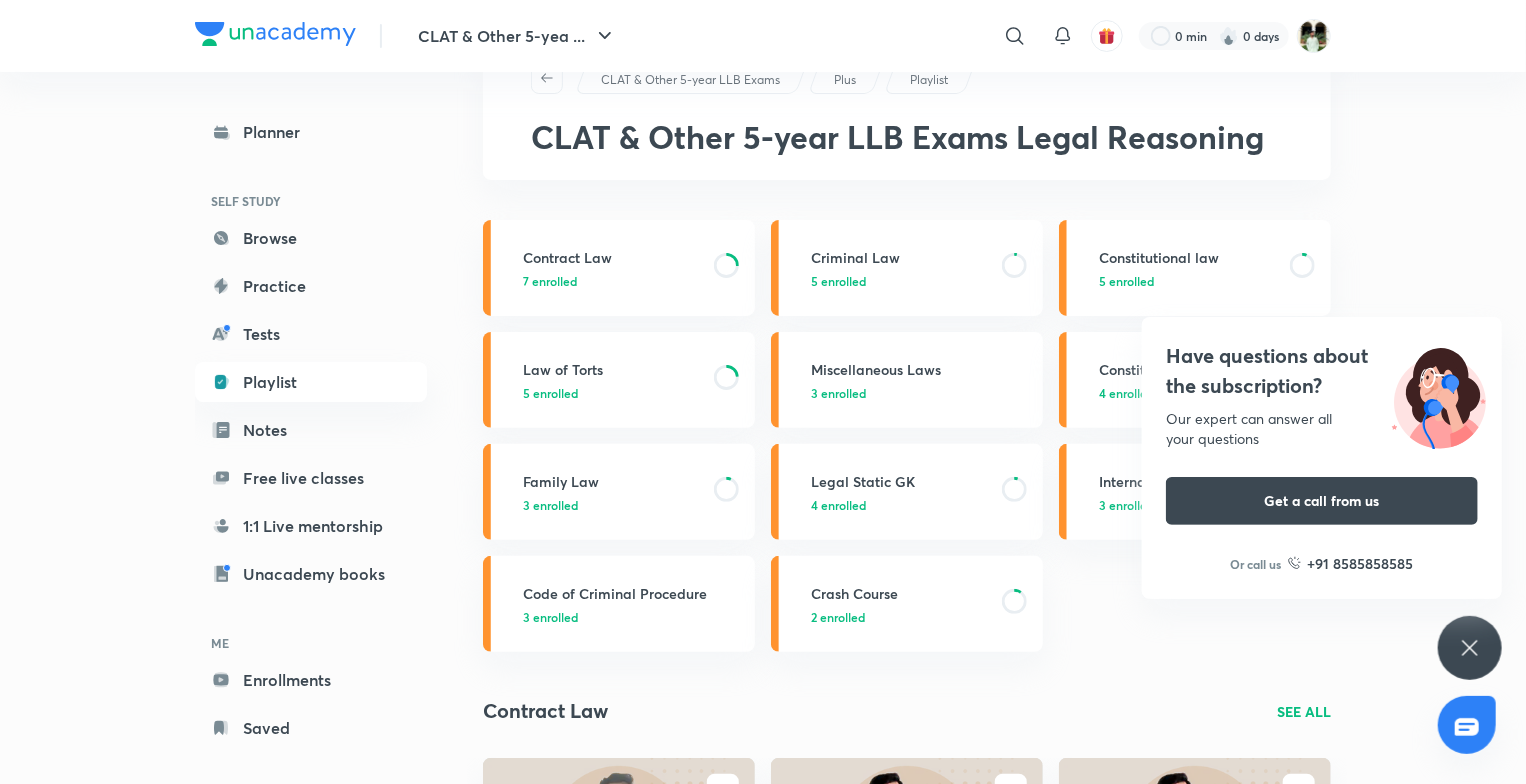click on "Have questions about the subscription? Our expert can answer all your questions Get a call from us Or call us +91 8585858585" at bounding box center (1470, 648) 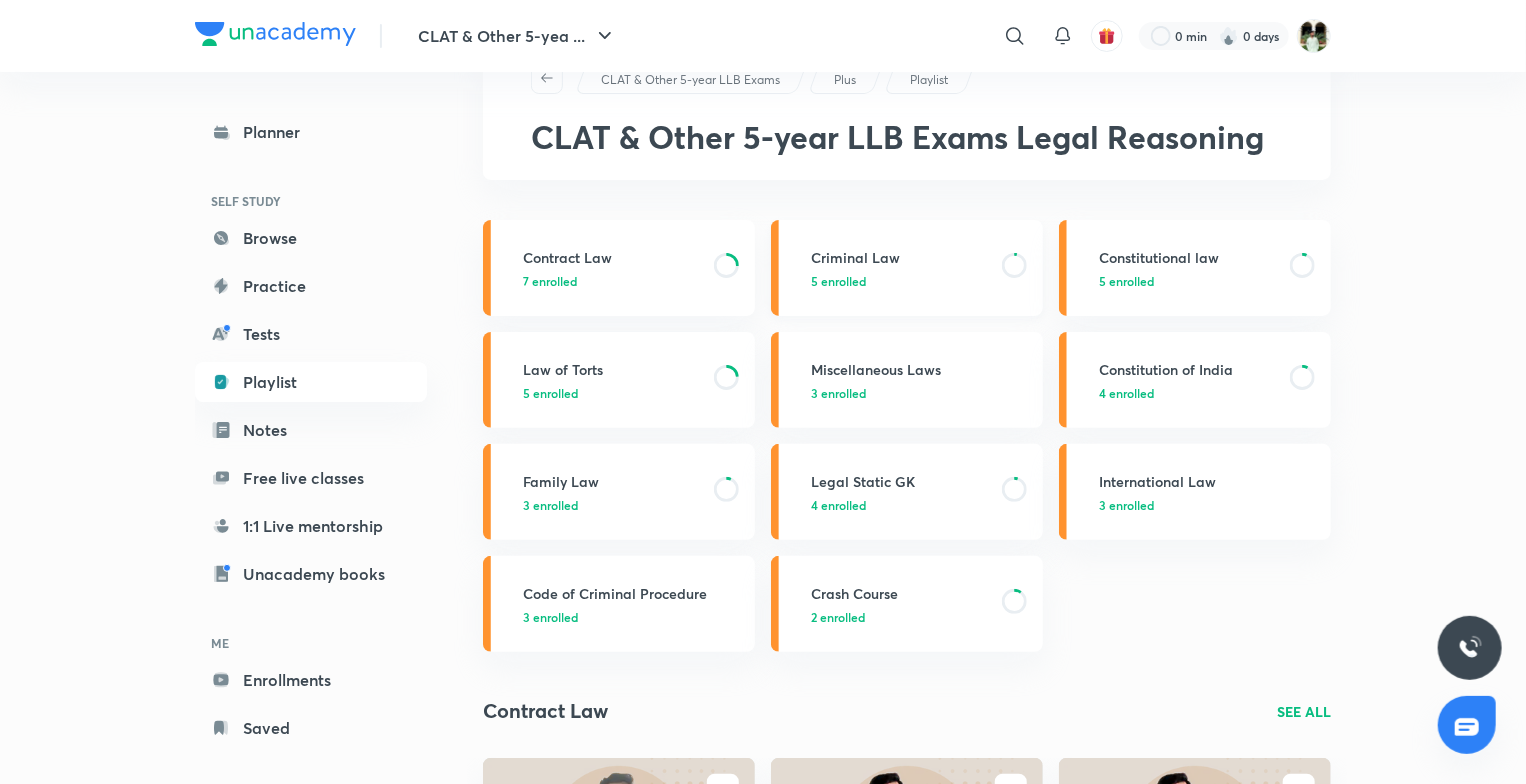 click on "Criminal Law 5 enrolled" at bounding box center [907, 268] 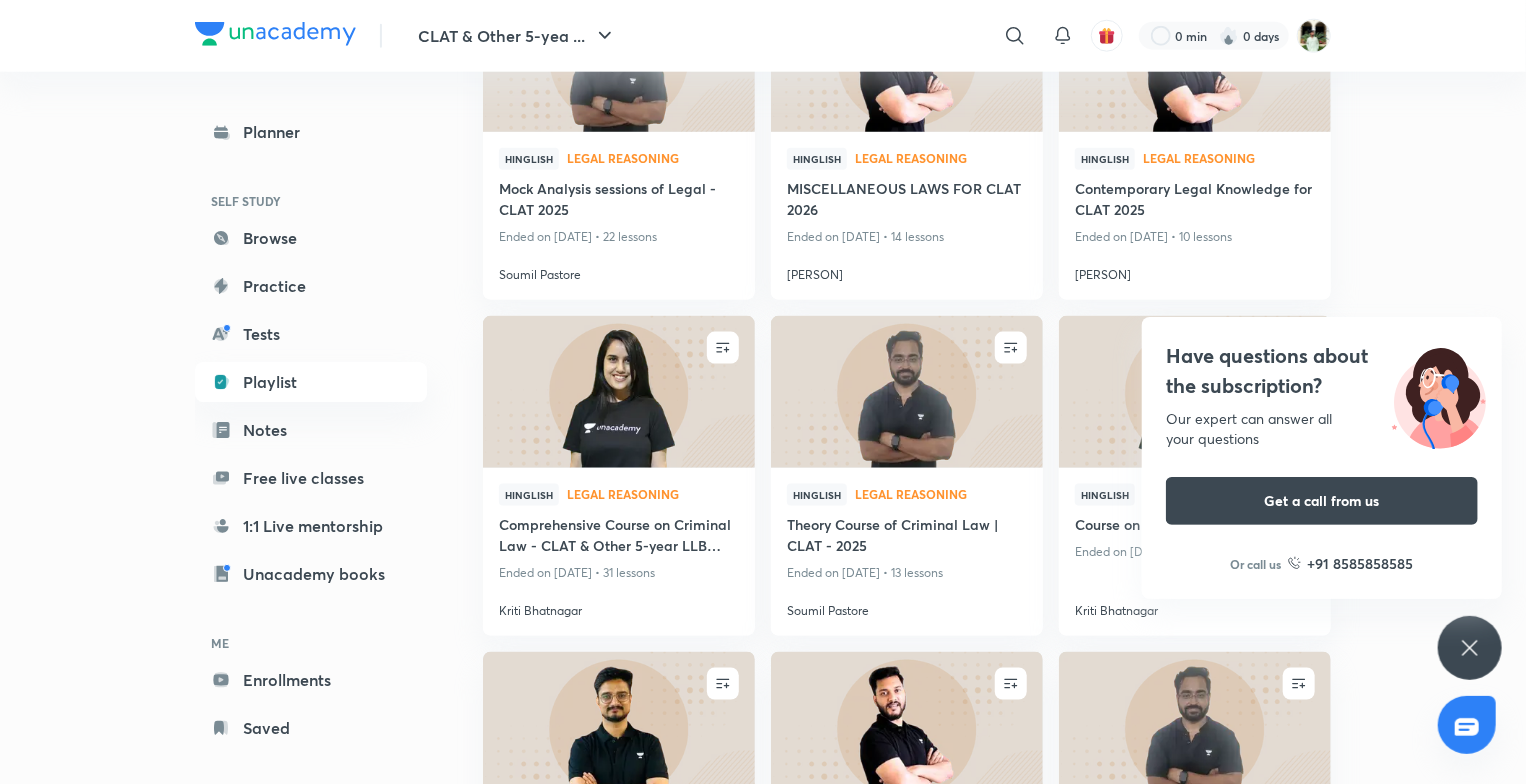 scroll, scrollTop: 1164, scrollLeft: 0, axis: vertical 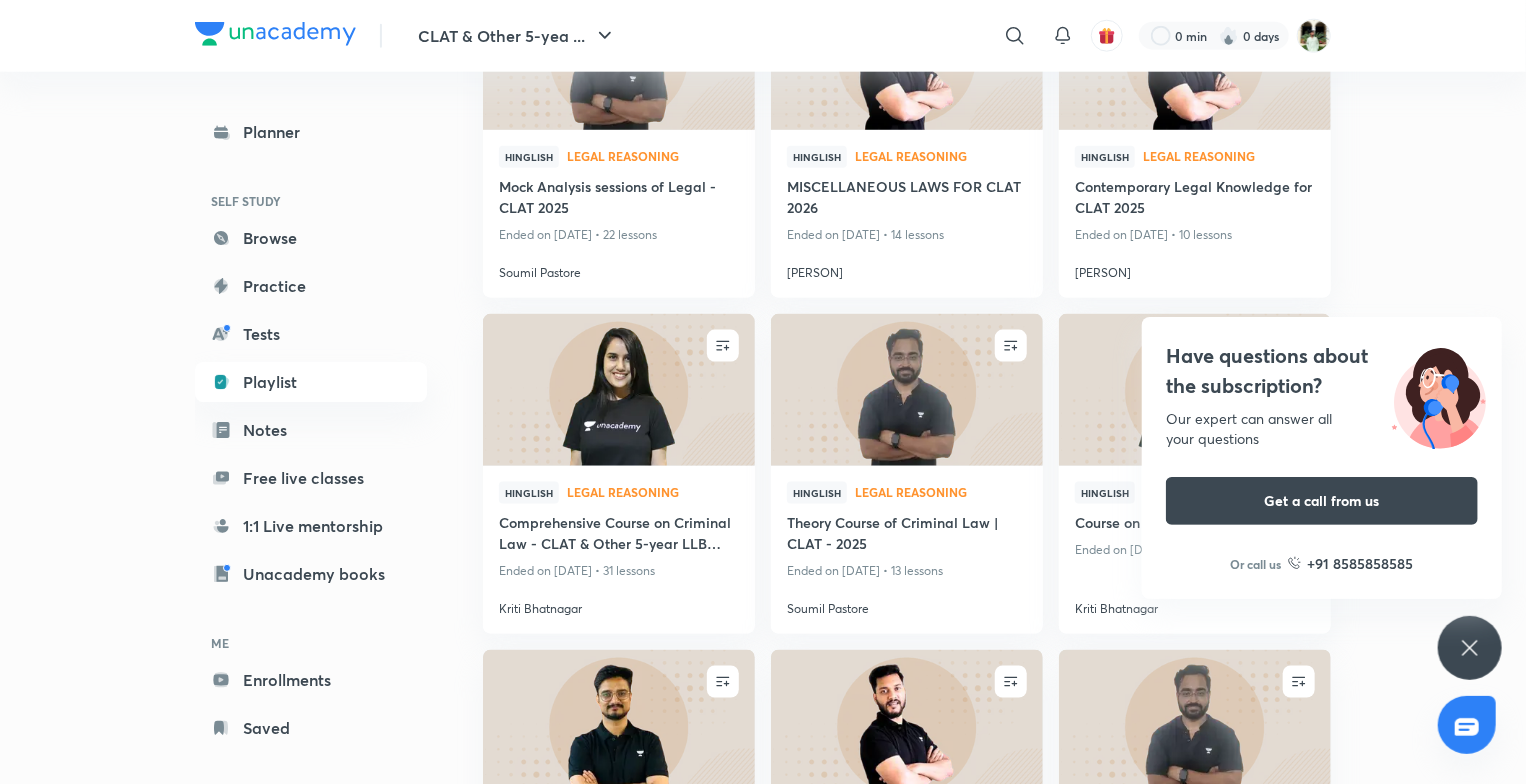 click on "Have questions about the subscription? Our expert can answer all your questions Get a call from us Or call us +91 8585858585" at bounding box center (1470, 648) 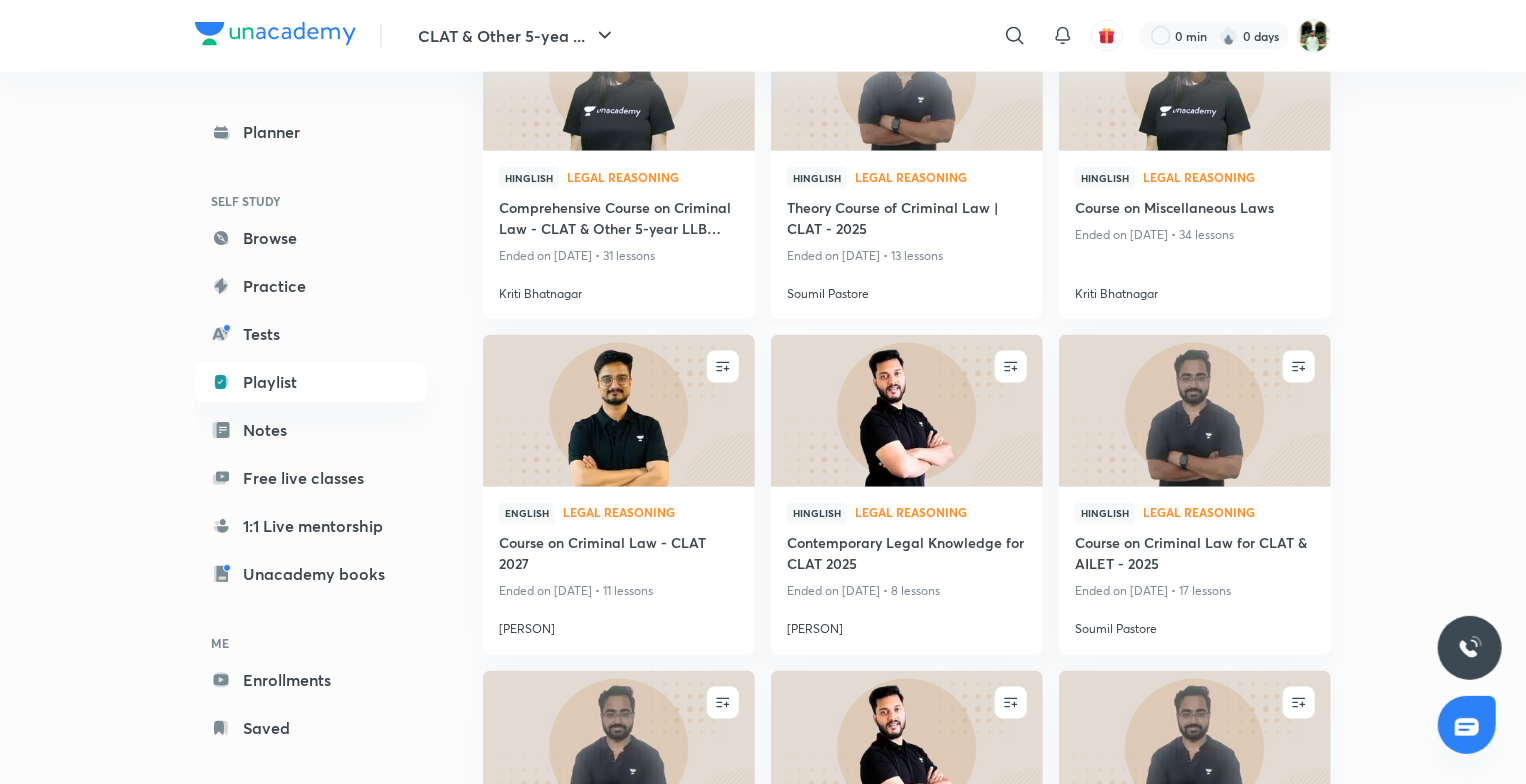 scroll, scrollTop: 1480, scrollLeft: 0, axis: vertical 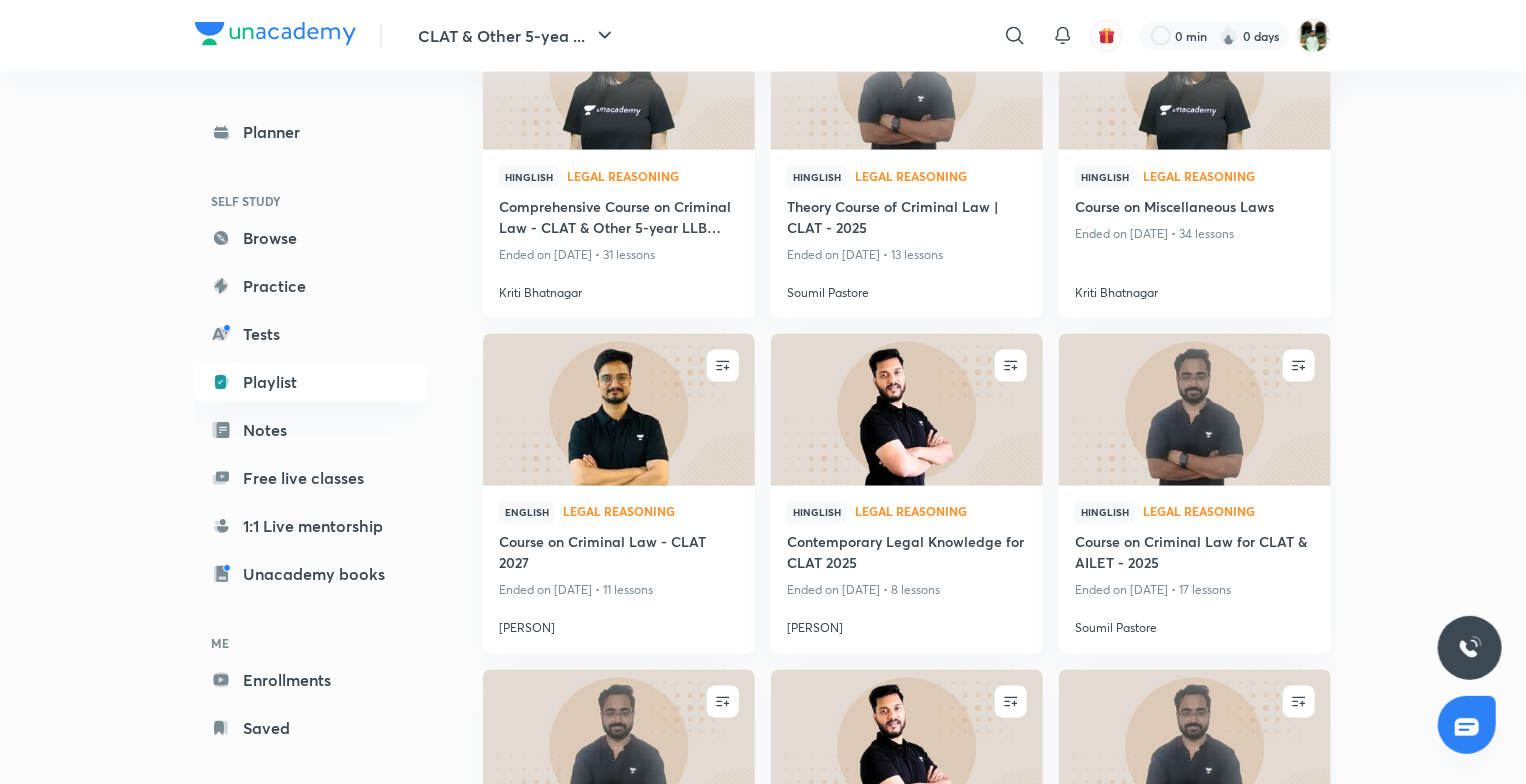 drag, startPoint x: 967, startPoint y: 420, endPoint x: 757, endPoint y: 659, distance: 318.15247 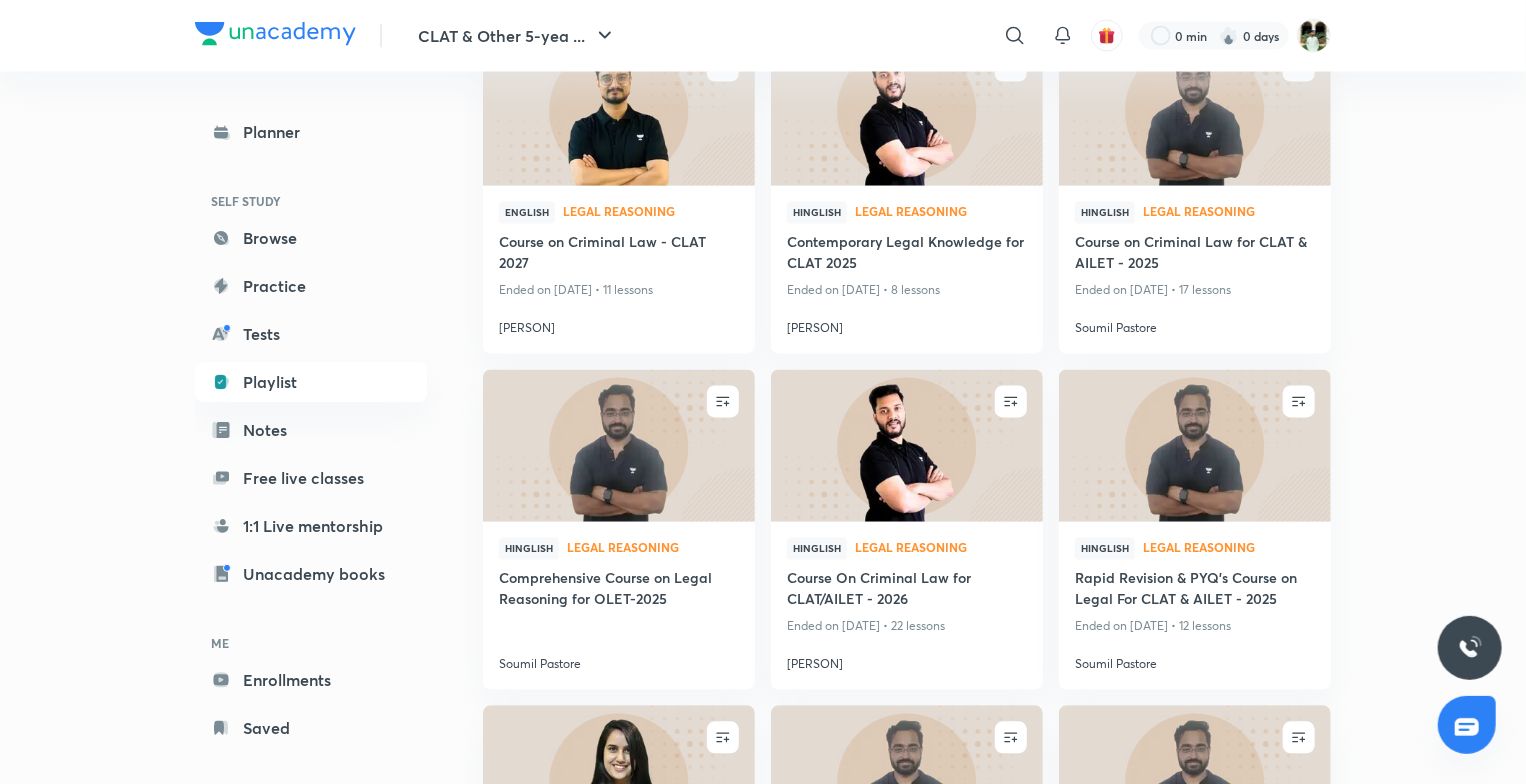scroll, scrollTop: 1782, scrollLeft: 0, axis: vertical 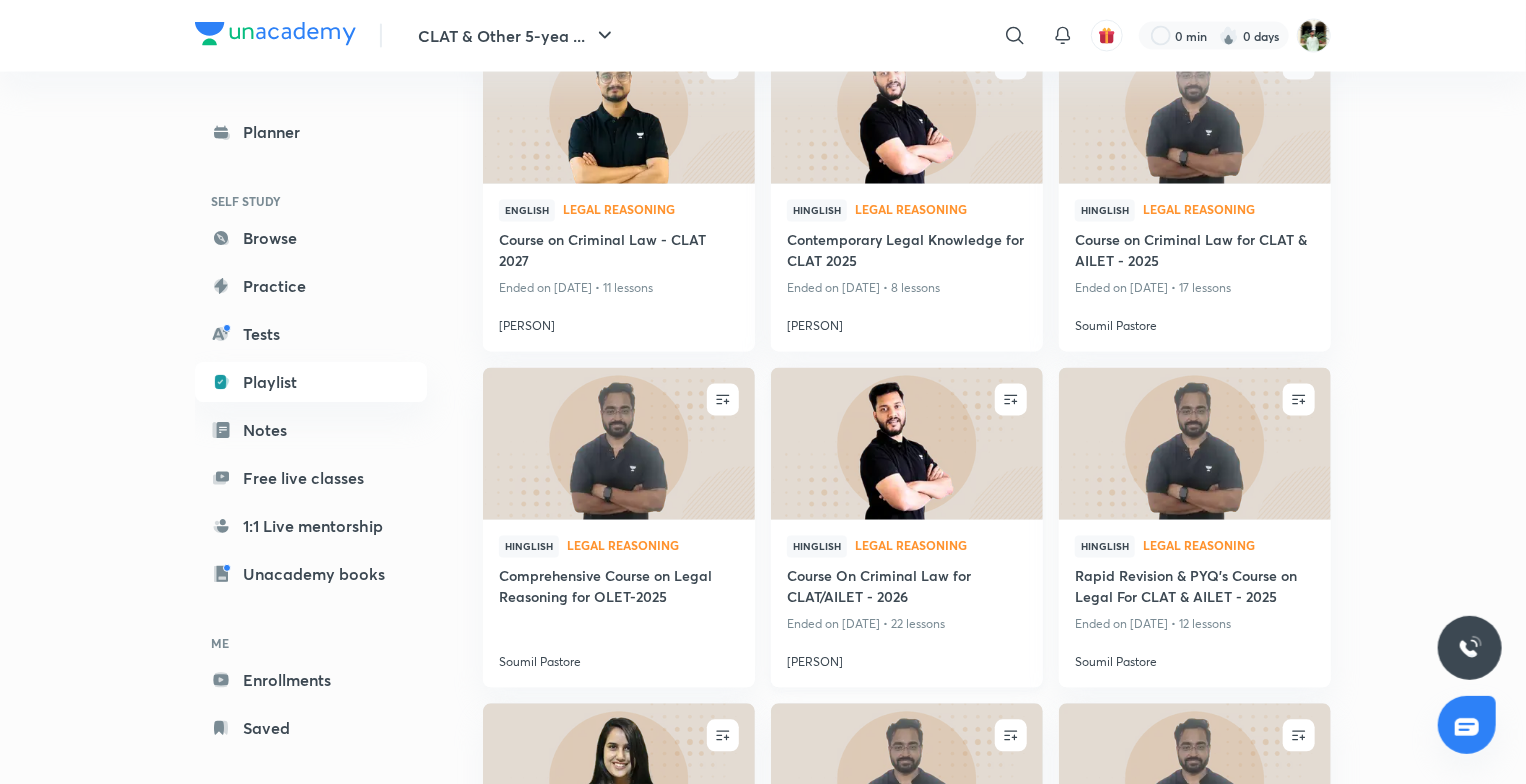 click at bounding box center [906, 444] 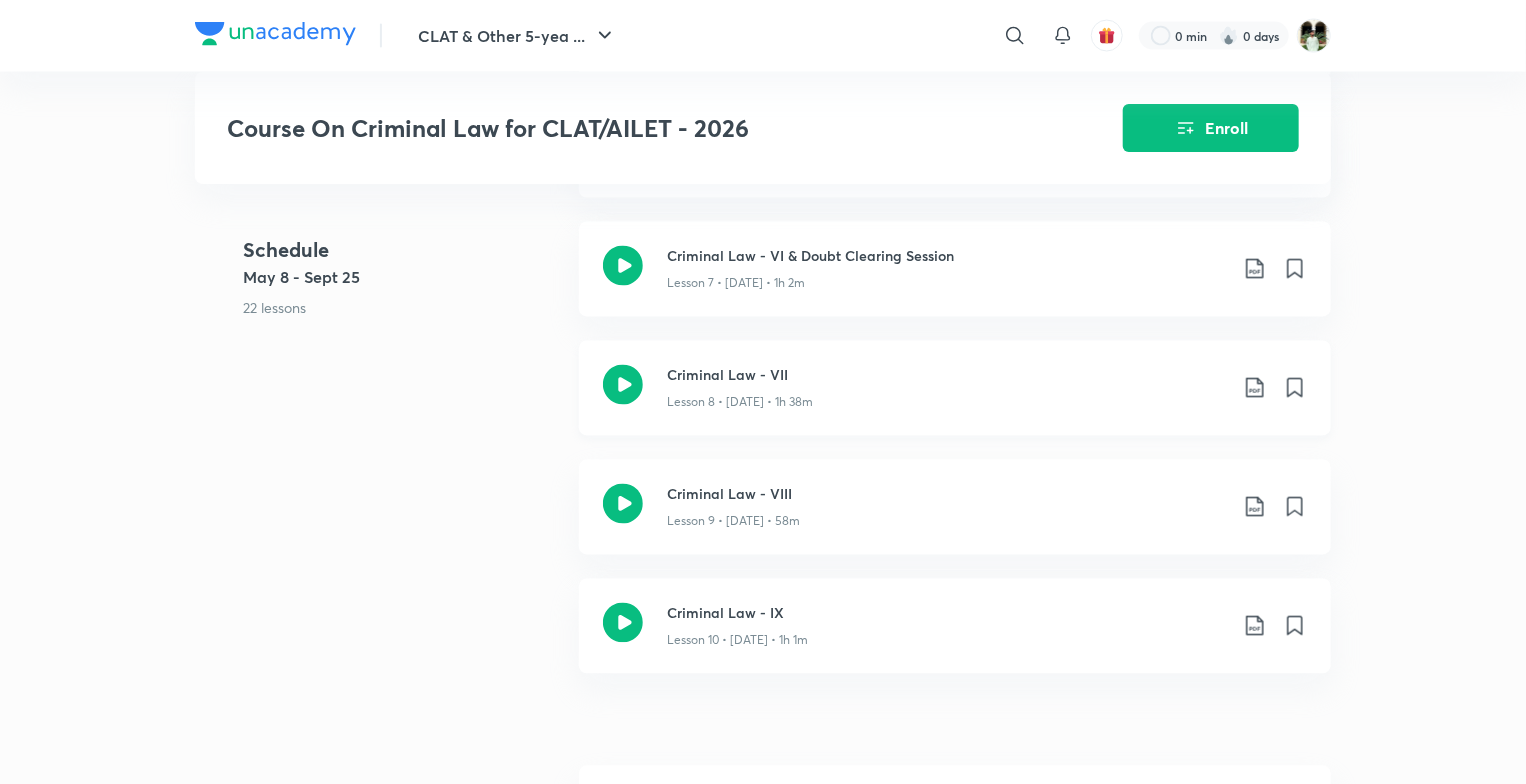 scroll, scrollTop: 1765, scrollLeft: 0, axis: vertical 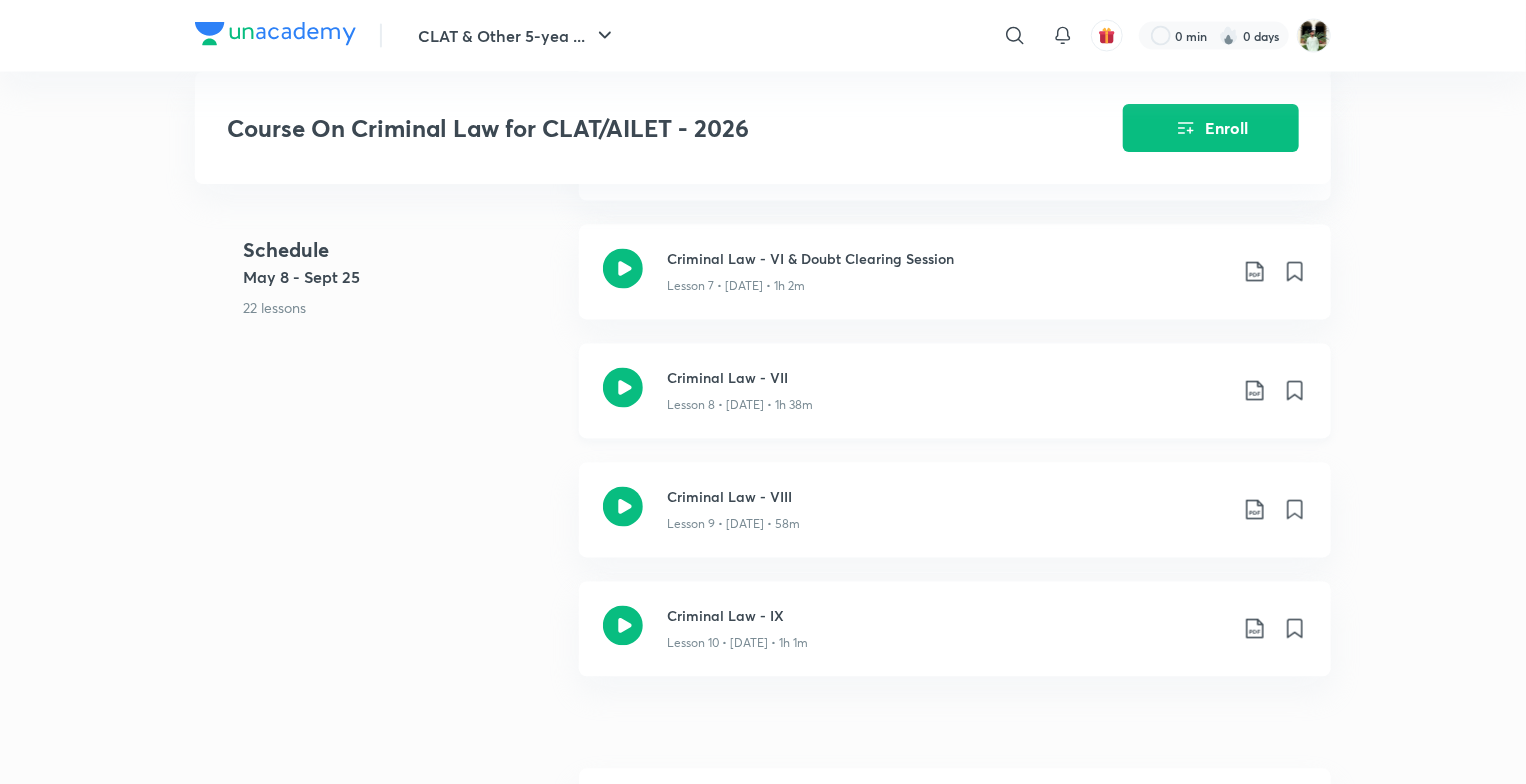 click on "Lesson 8 • [DATE] • 1h 38m" at bounding box center (947, 402) 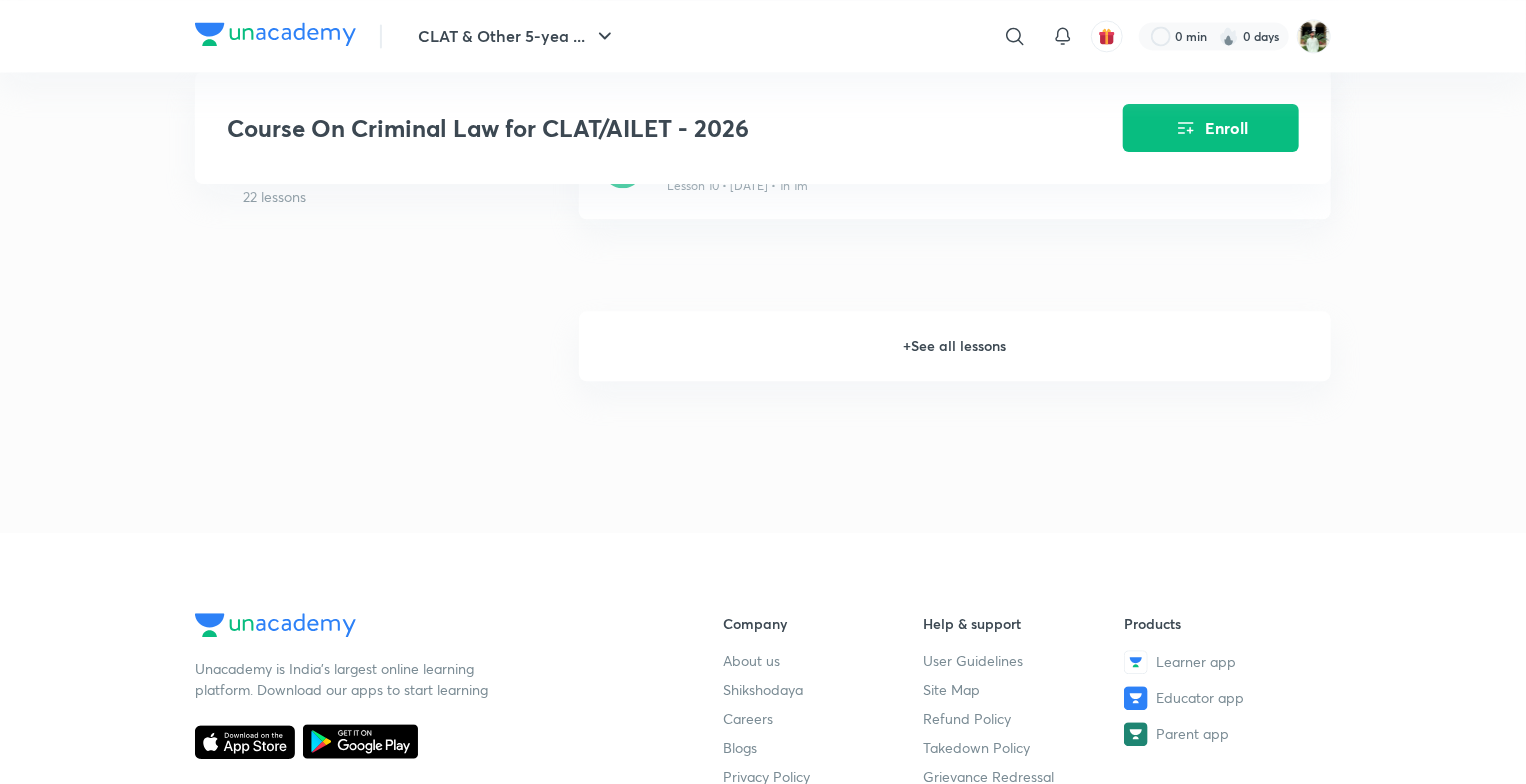 scroll, scrollTop: 2260, scrollLeft: 0, axis: vertical 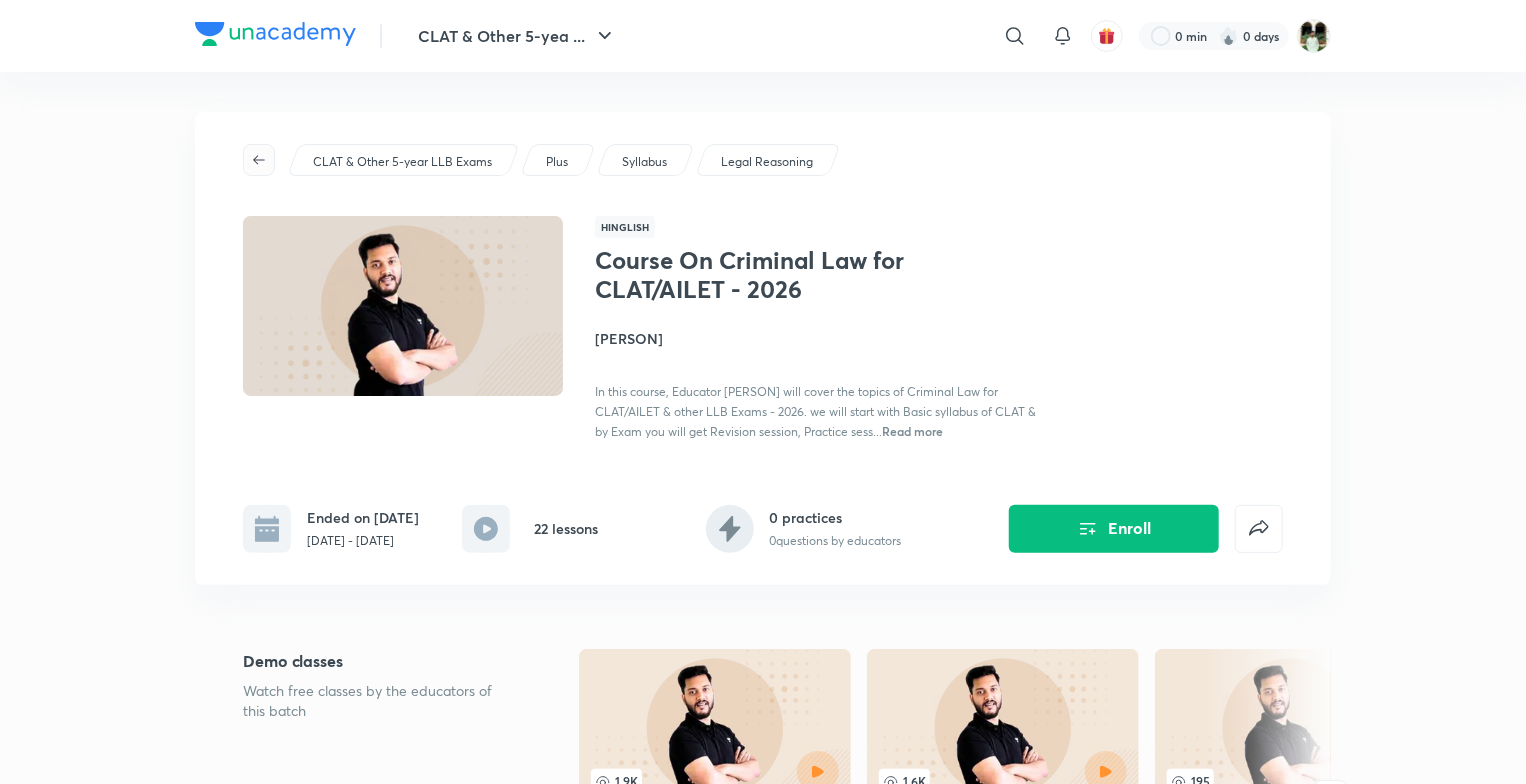 click at bounding box center [259, 160] 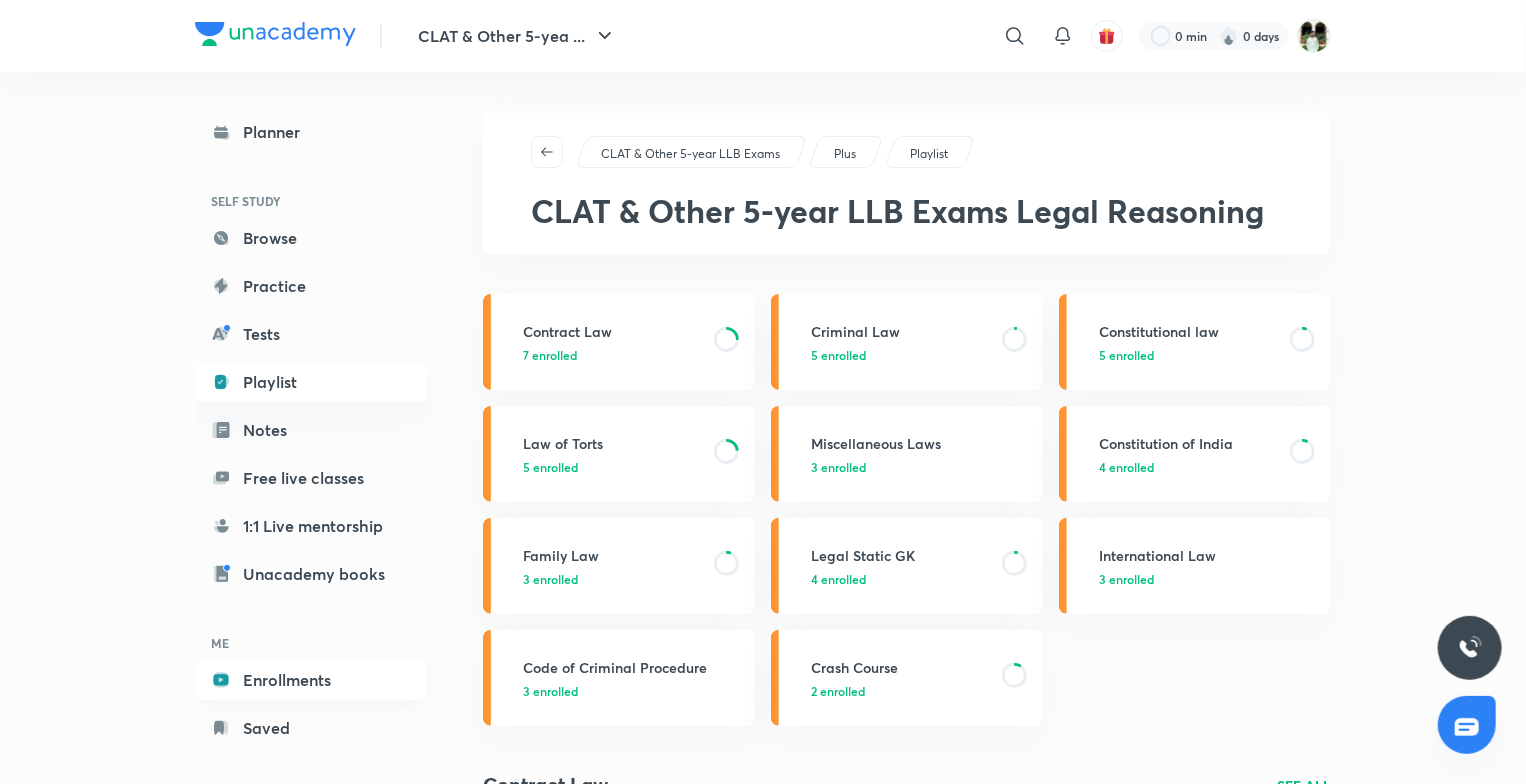 click on "Enrollments" at bounding box center (311, 680) 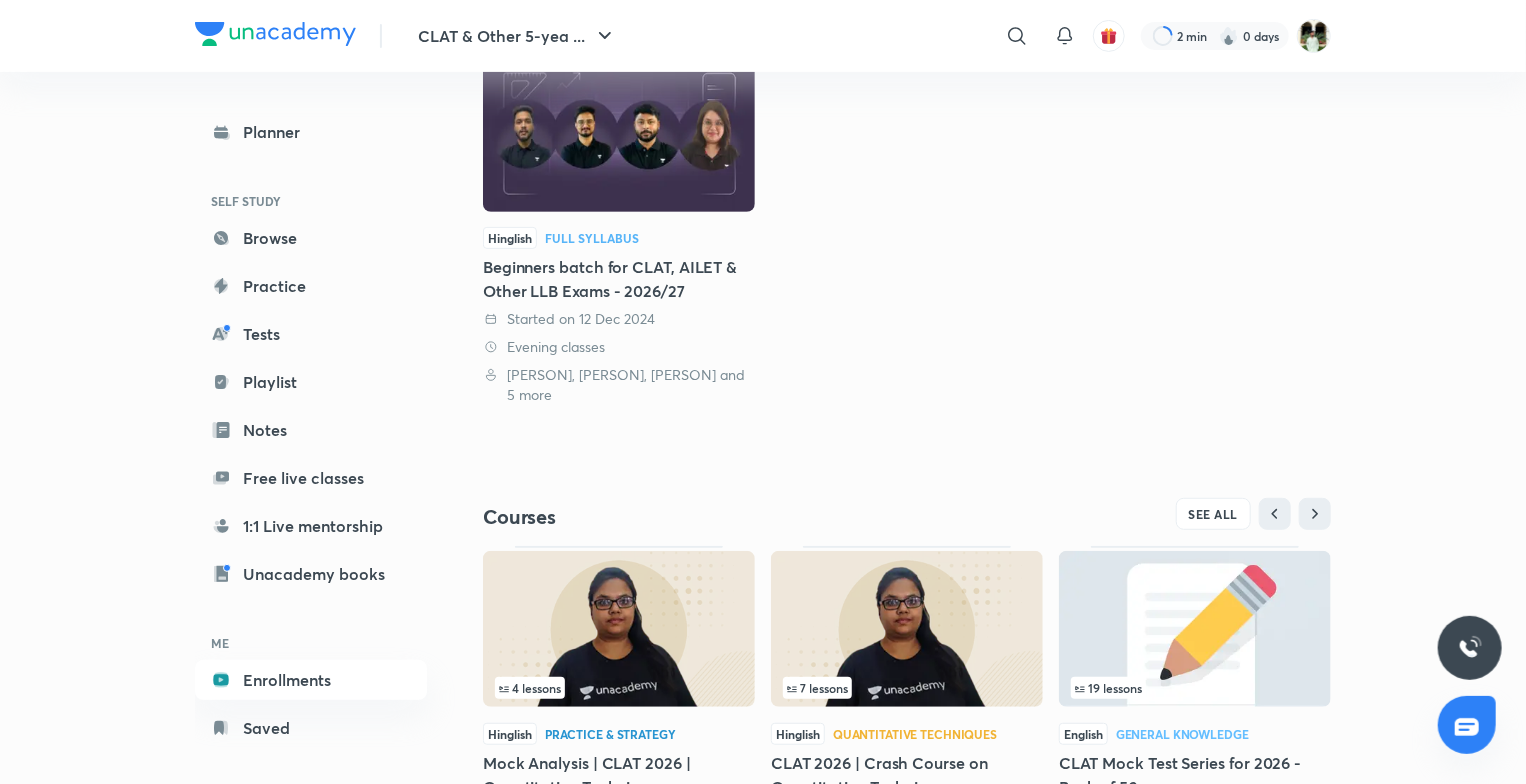 scroll, scrollTop: 388, scrollLeft: 0, axis: vertical 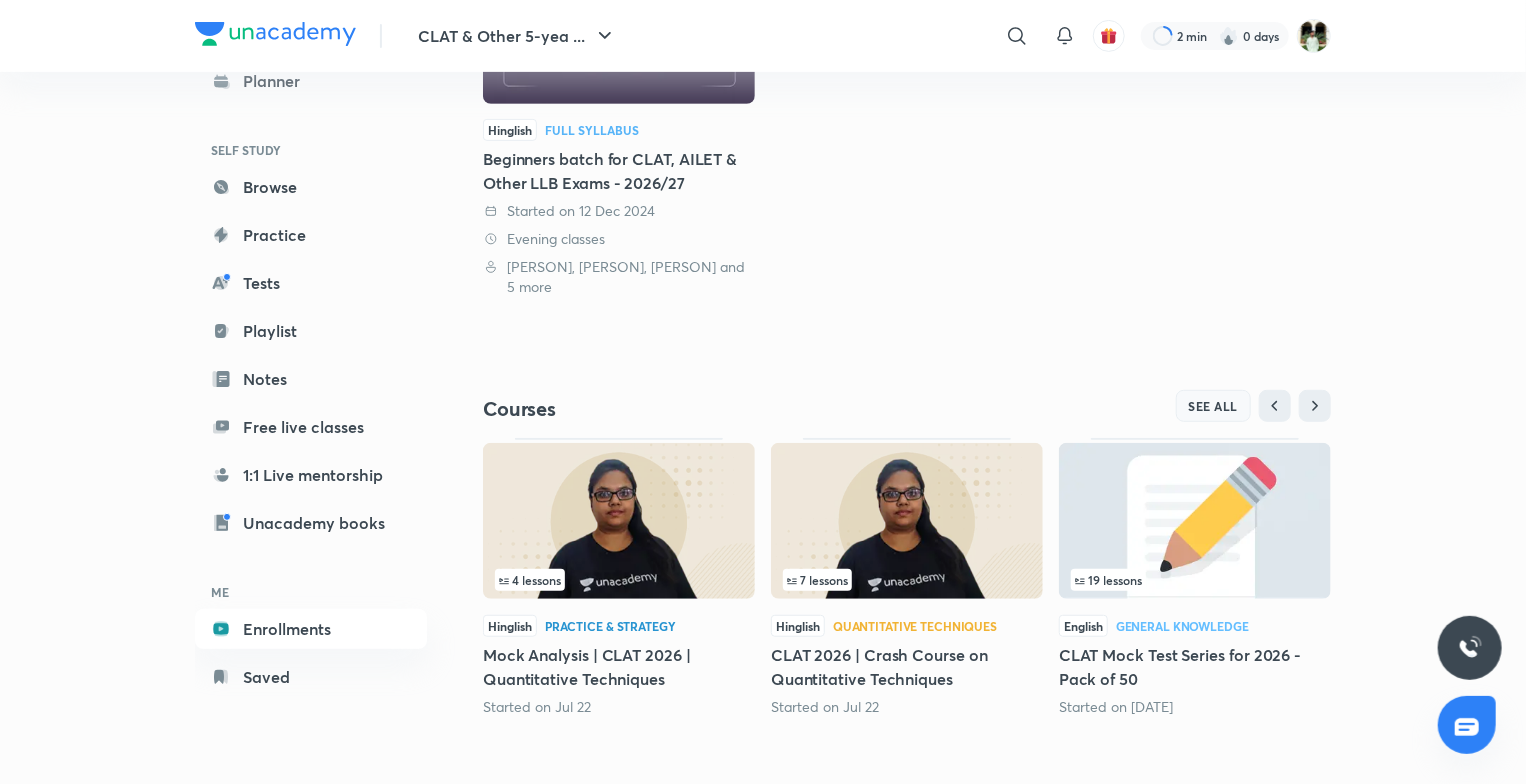 click on "SEE ALL" at bounding box center [1214, 406] 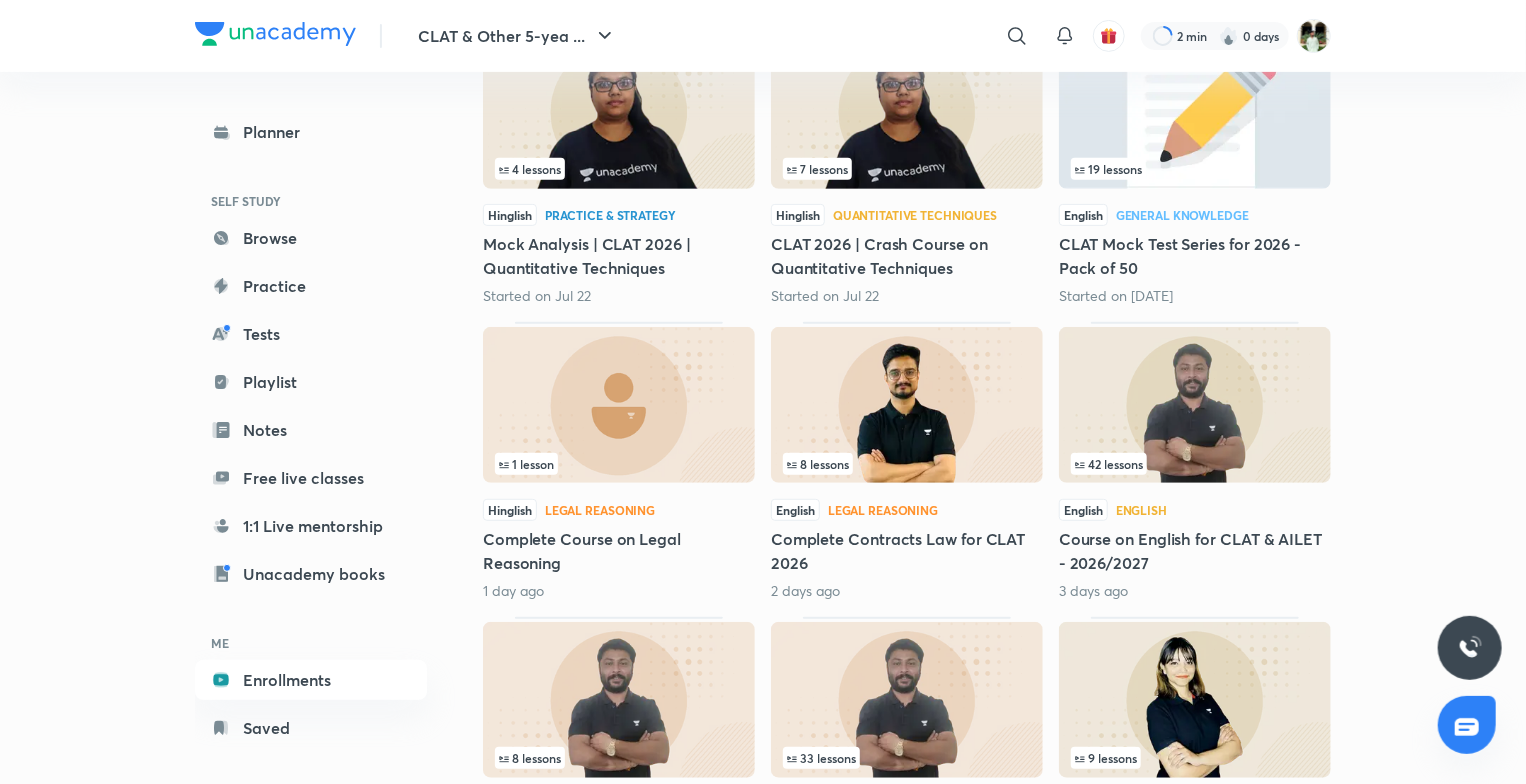 scroll, scrollTop: 410, scrollLeft: 0, axis: vertical 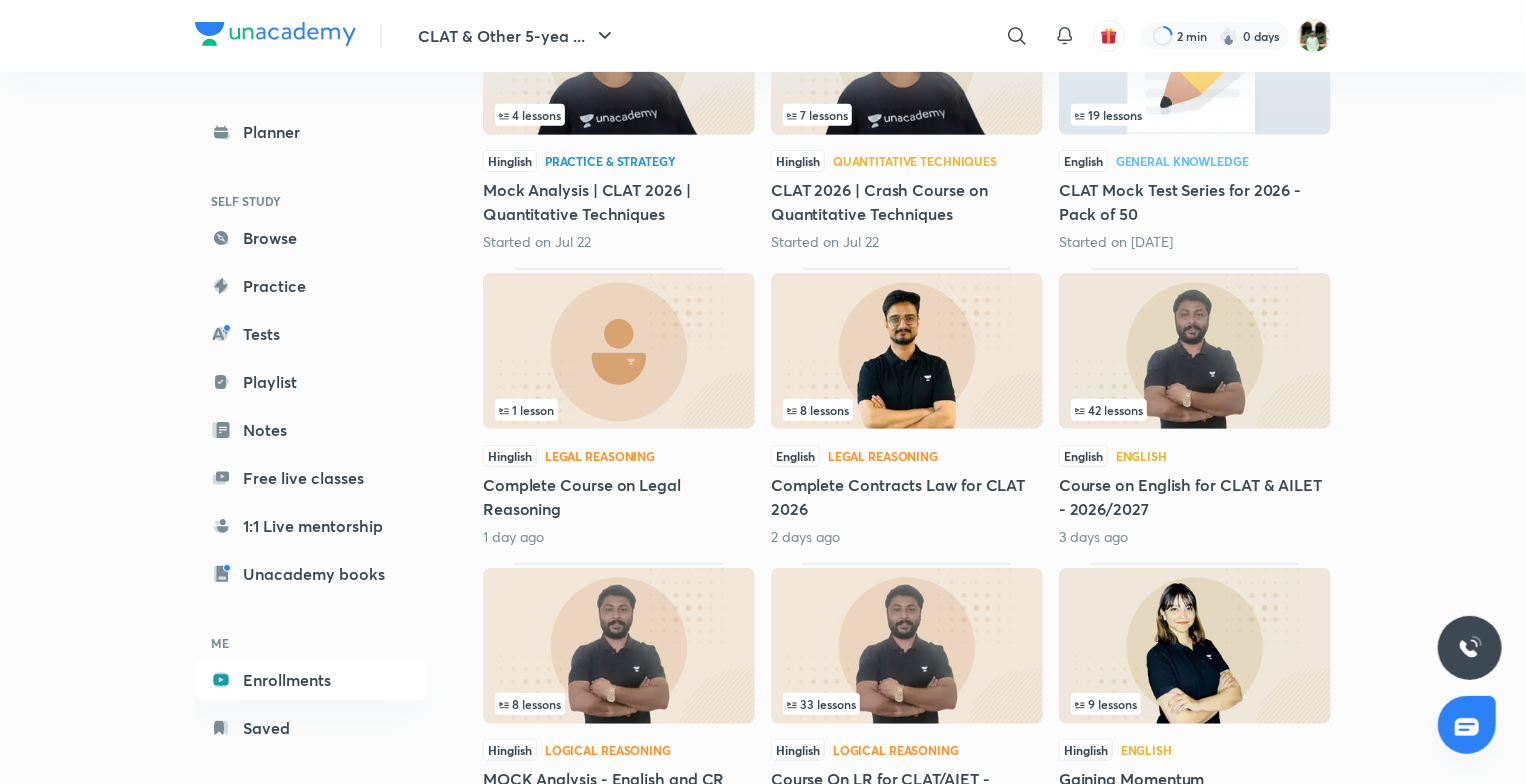 click at bounding box center [907, 351] 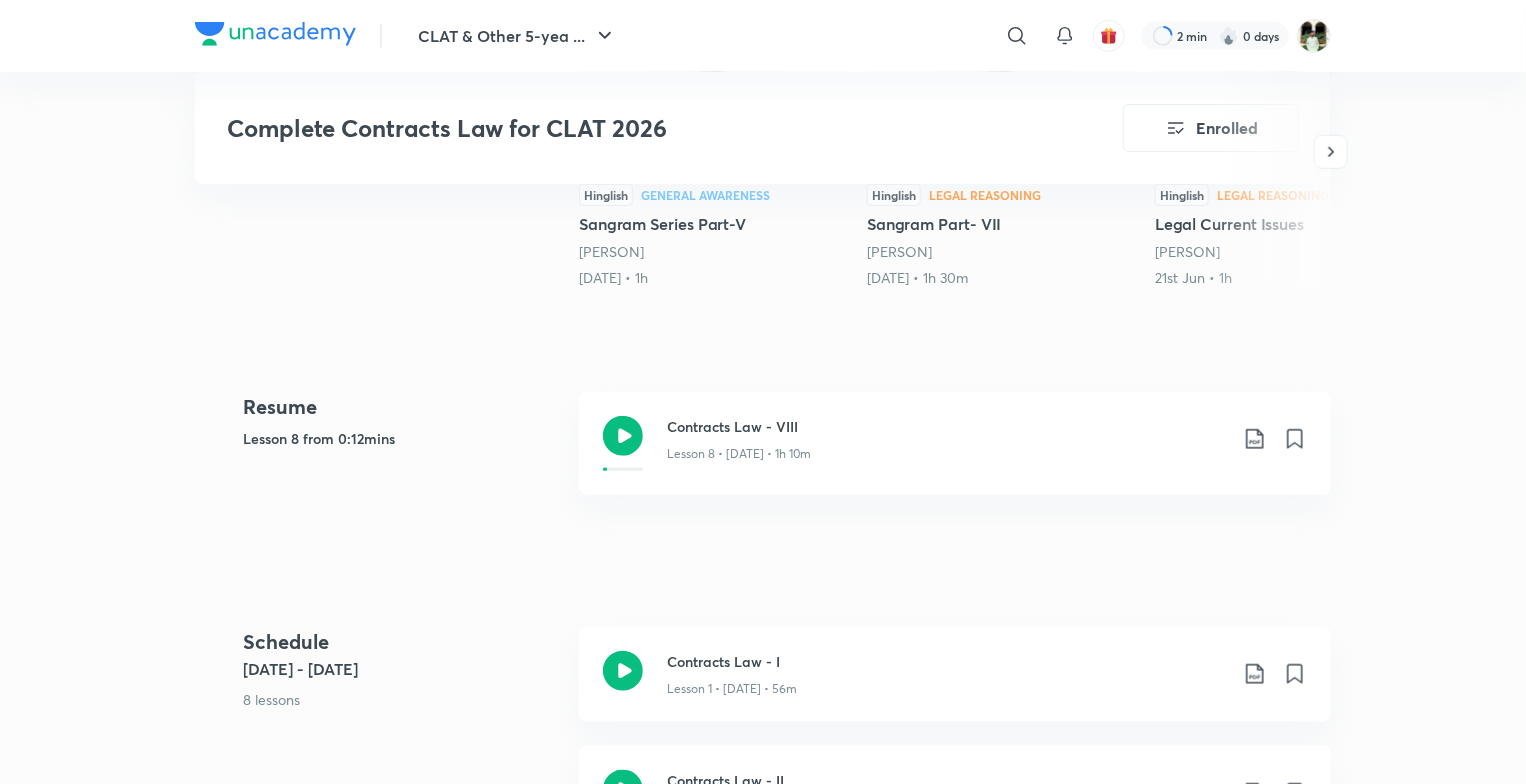 scroll, scrollTop: 737, scrollLeft: 0, axis: vertical 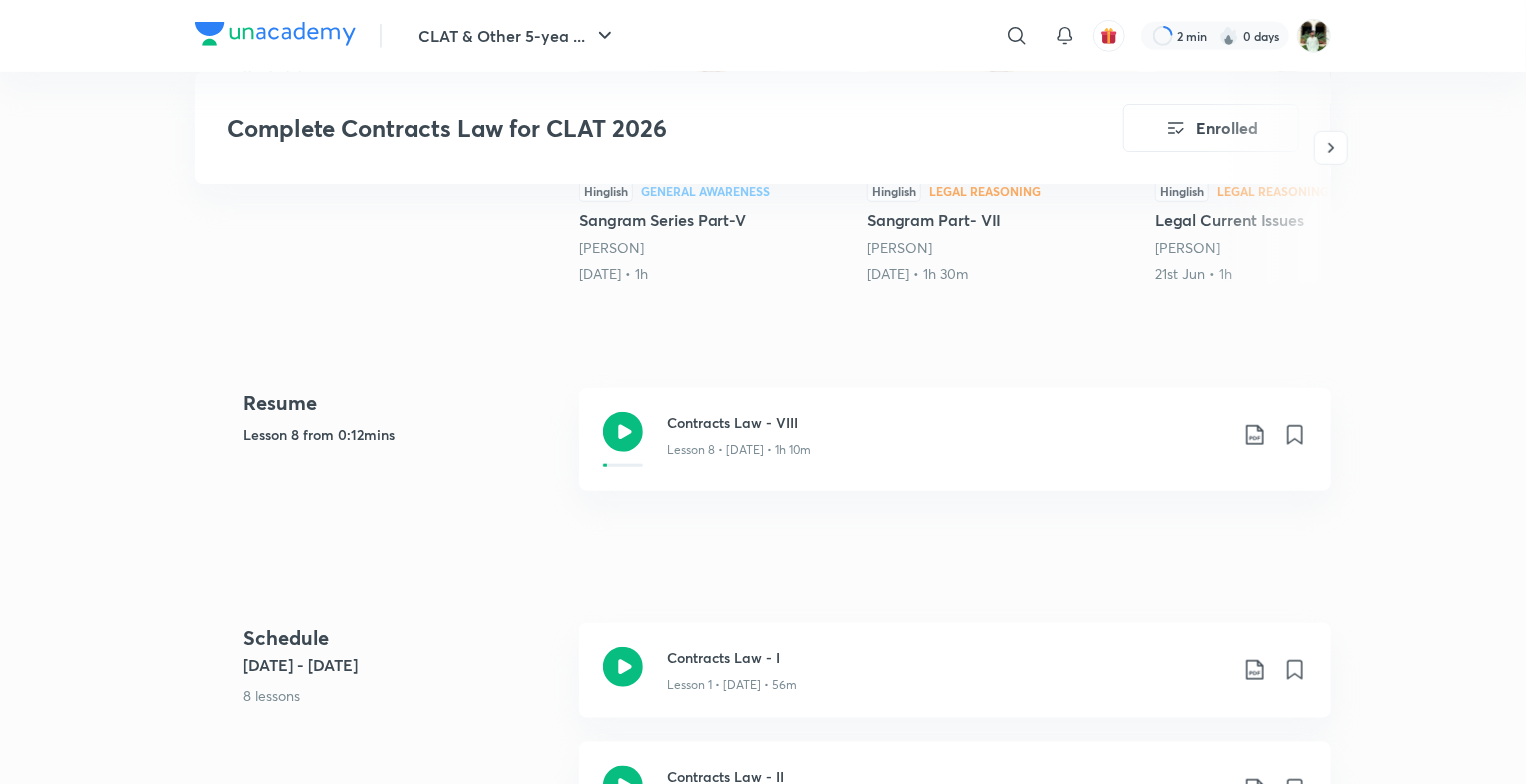 click on "Contracts Law - VIII Lesson 8 • [DATE] • 1h 10m" at bounding box center [955, 439] 